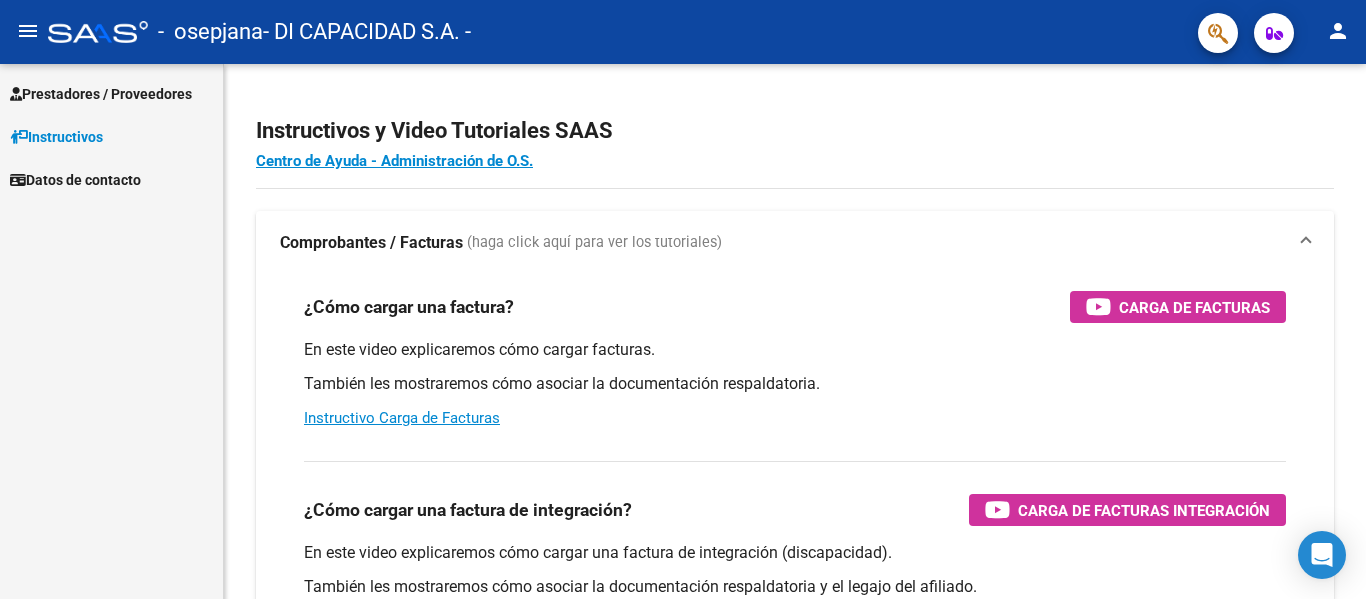 scroll, scrollTop: 0, scrollLeft: 0, axis: both 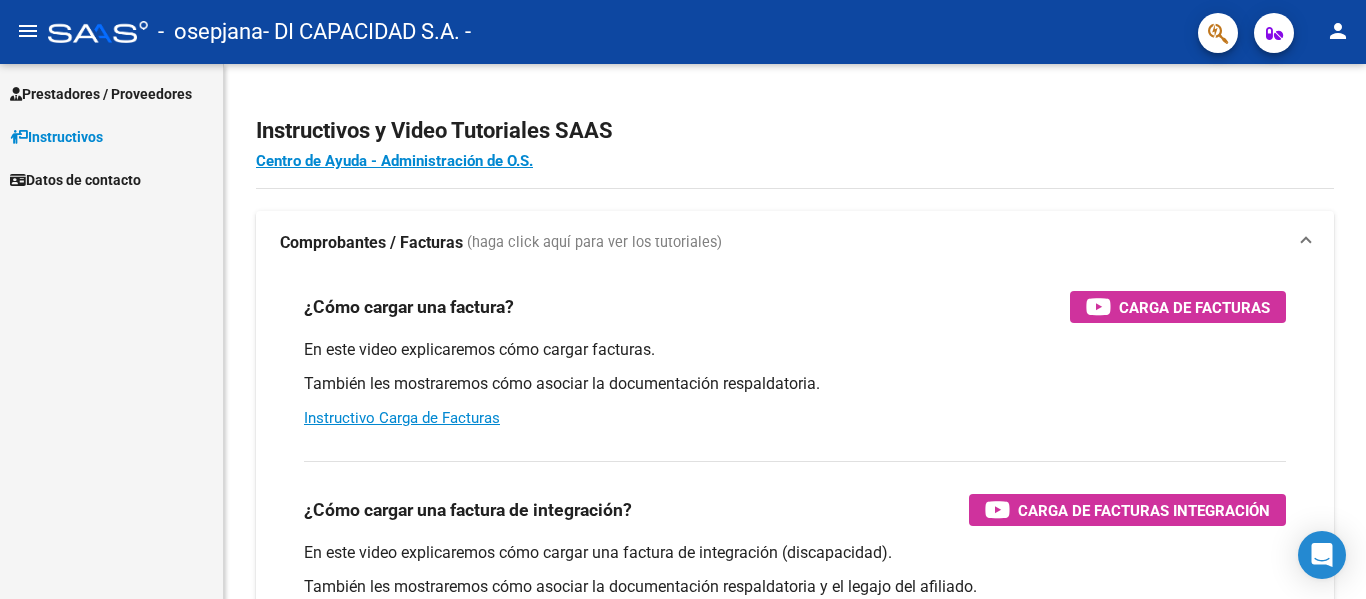 click on "Prestadores / Proveedores" at bounding box center (101, 94) 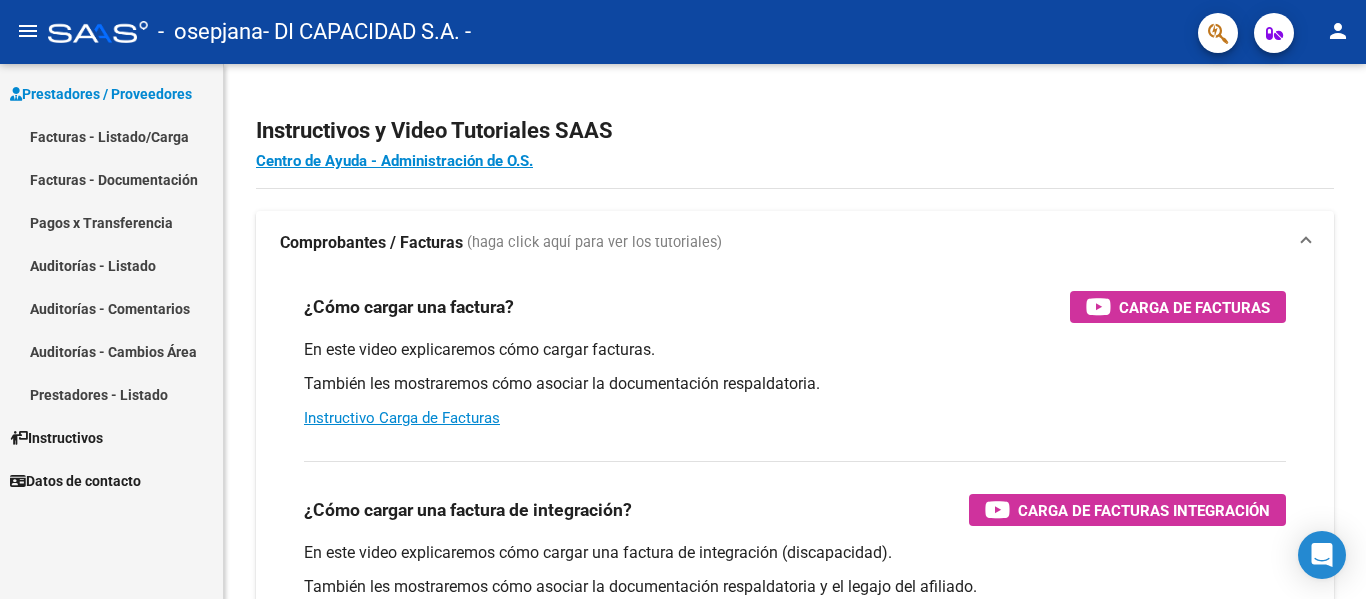 click on "Facturas - Listado/Carga" at bounding box center [111, 136] 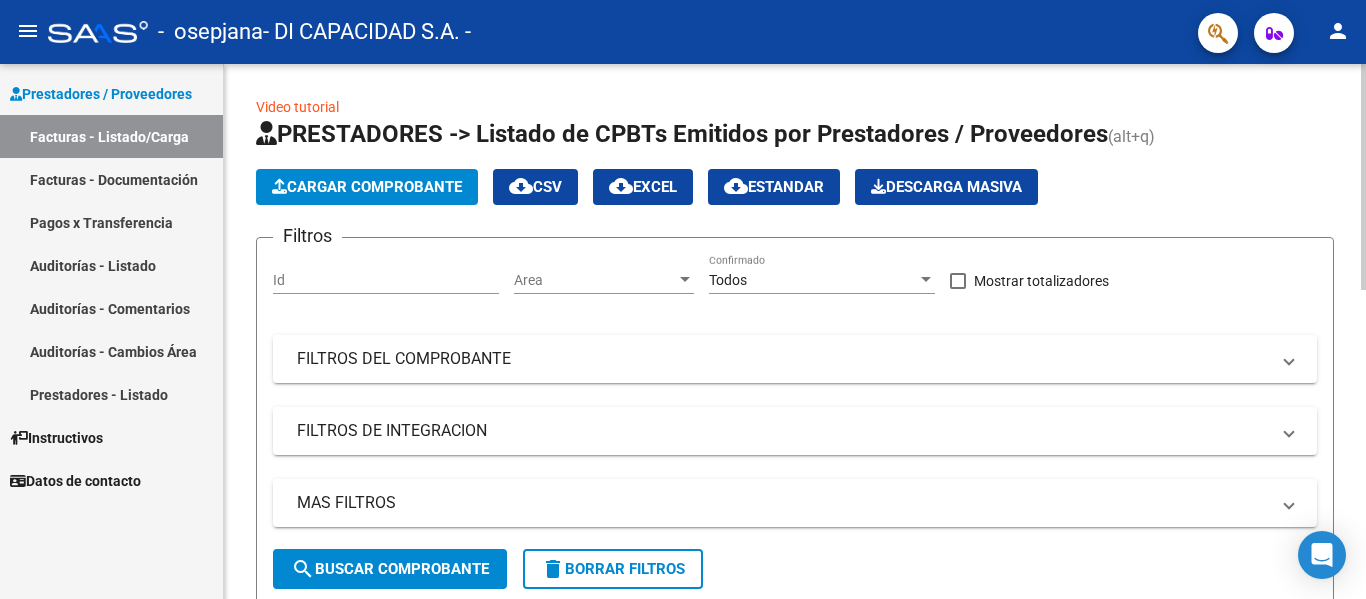 click on "Cargar Comprobante" 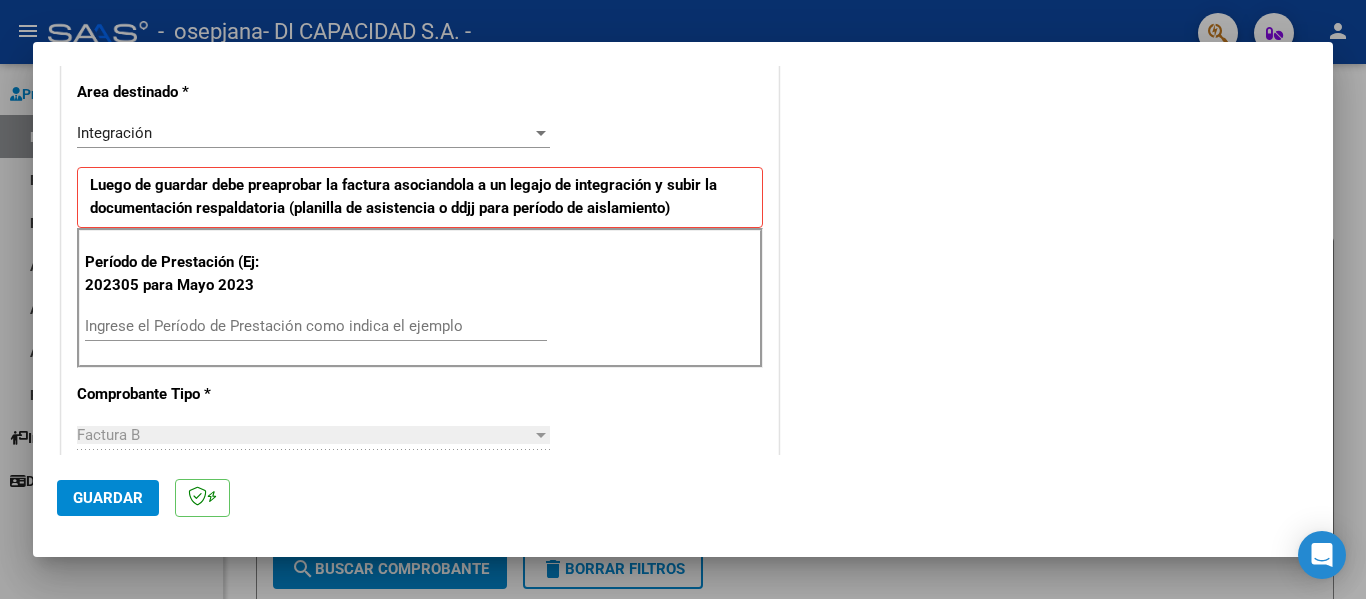 scroll, scrollTop: 500, scrollLeft: 0, axis: vertical 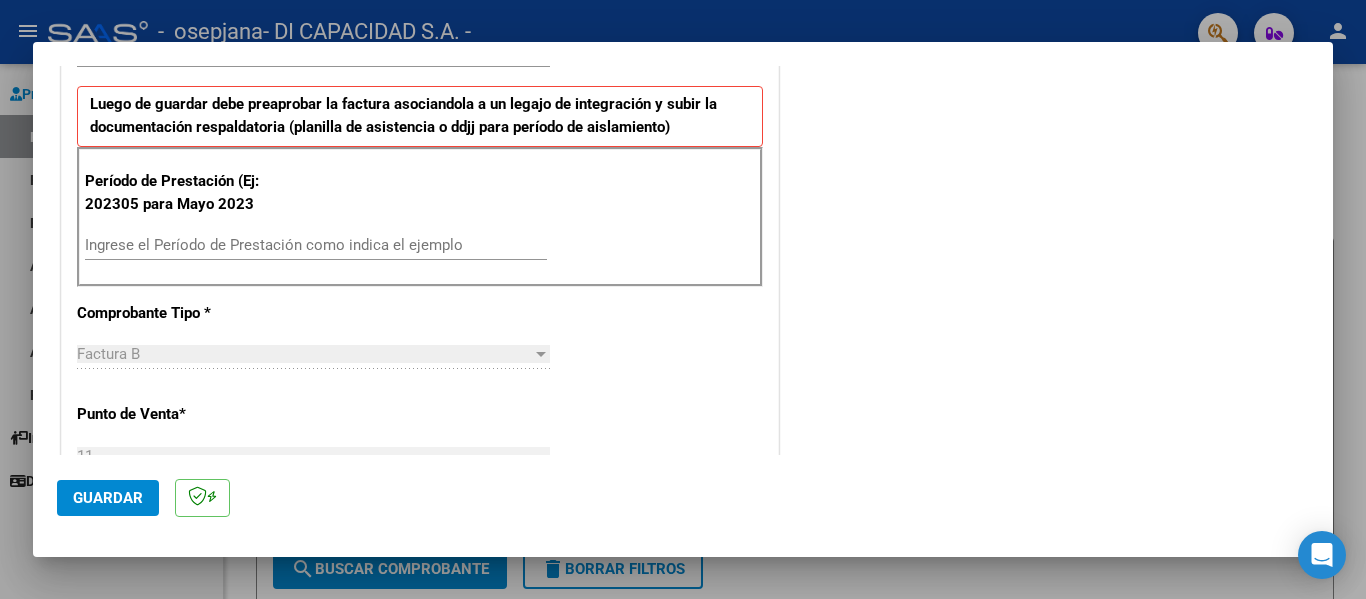 click on "Ingrese el Período de Prestación como indica el ejemplo" at bounding box center [316, 245] 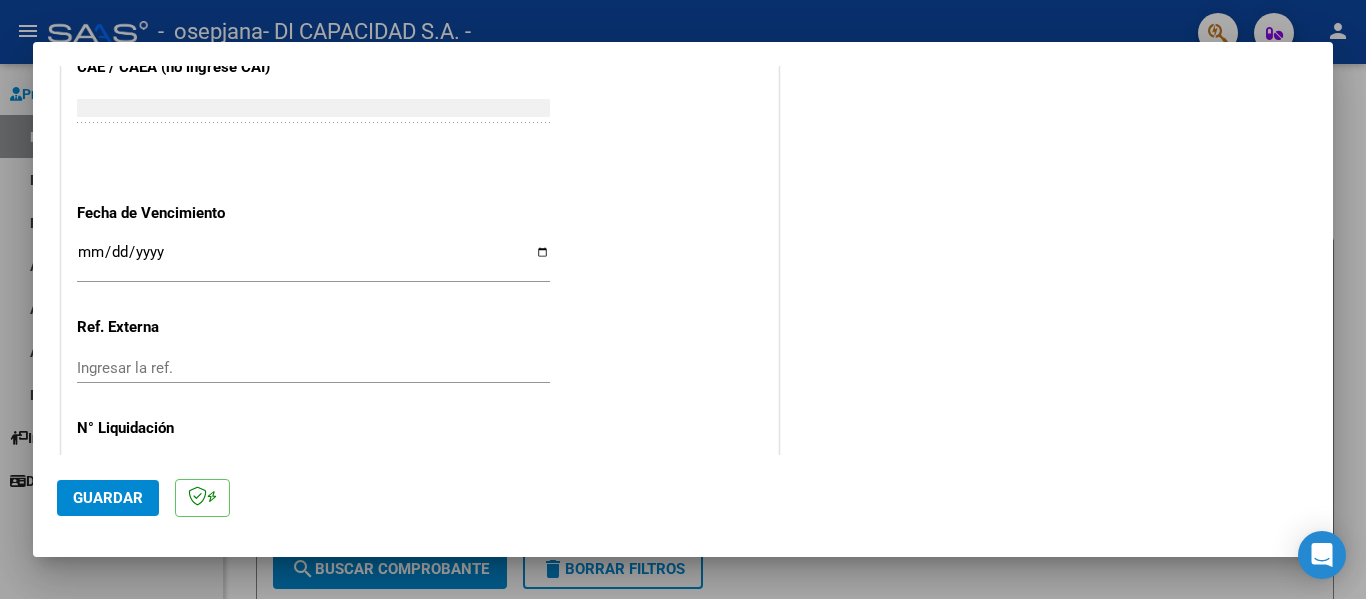 scroll, scrollTop: 1300, scrollLeft: 0, axis: vertical 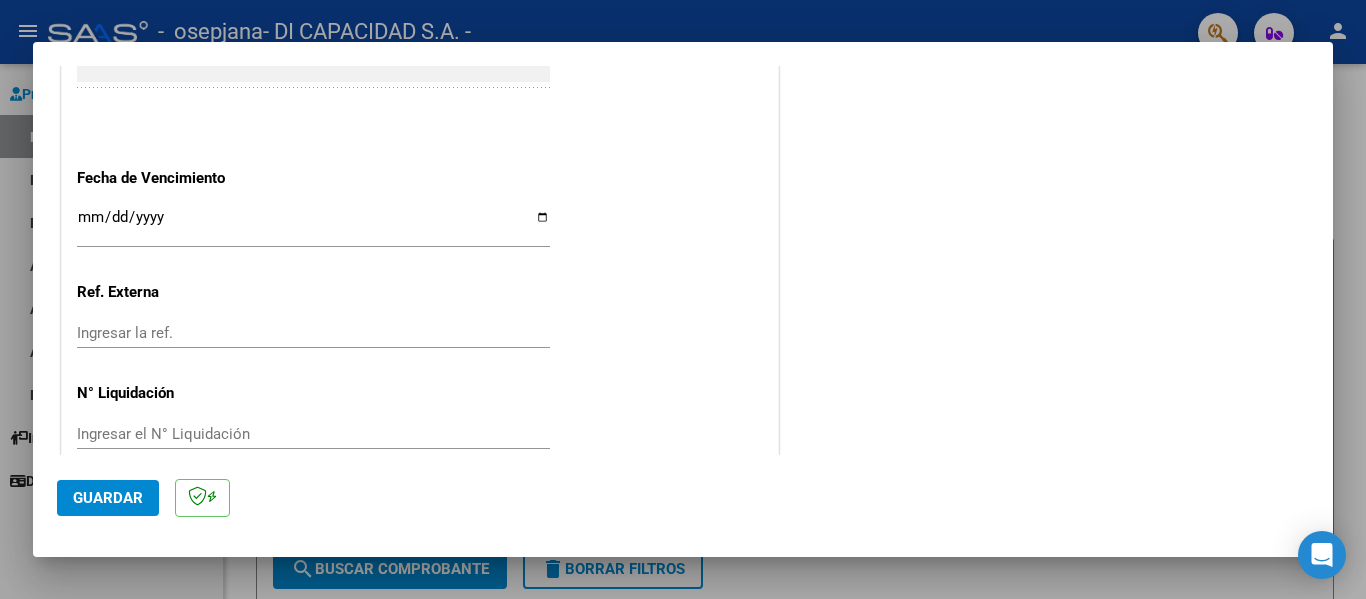 type on "202507" 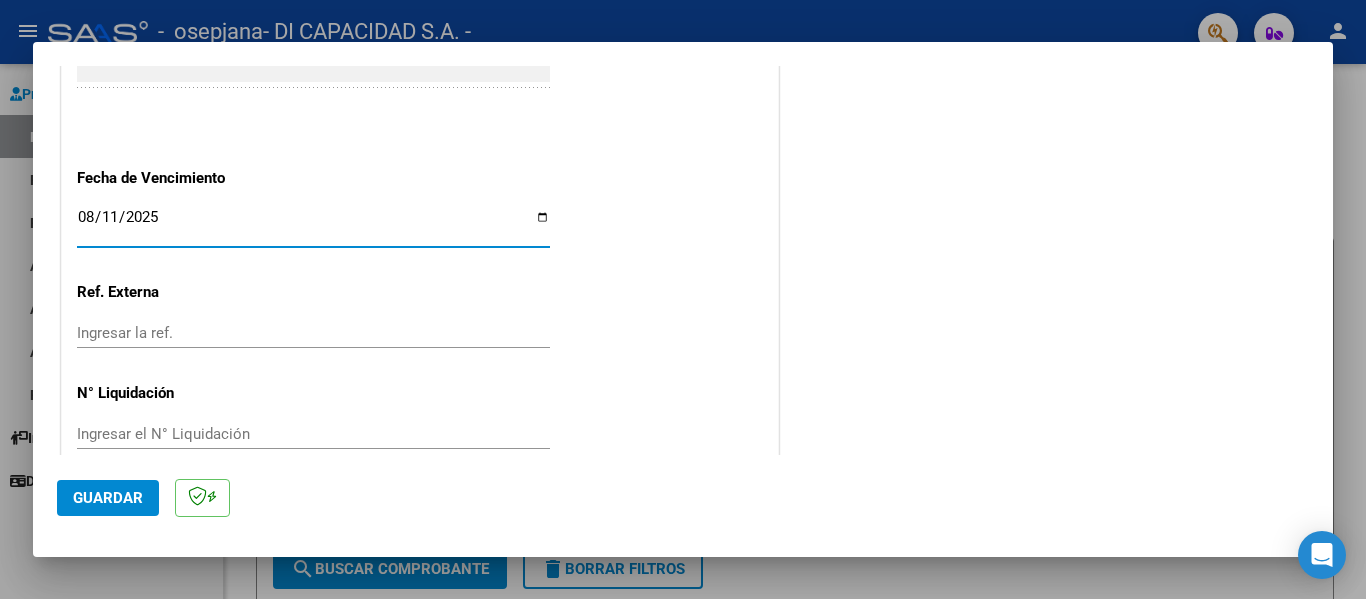 type on "2025-08-11" 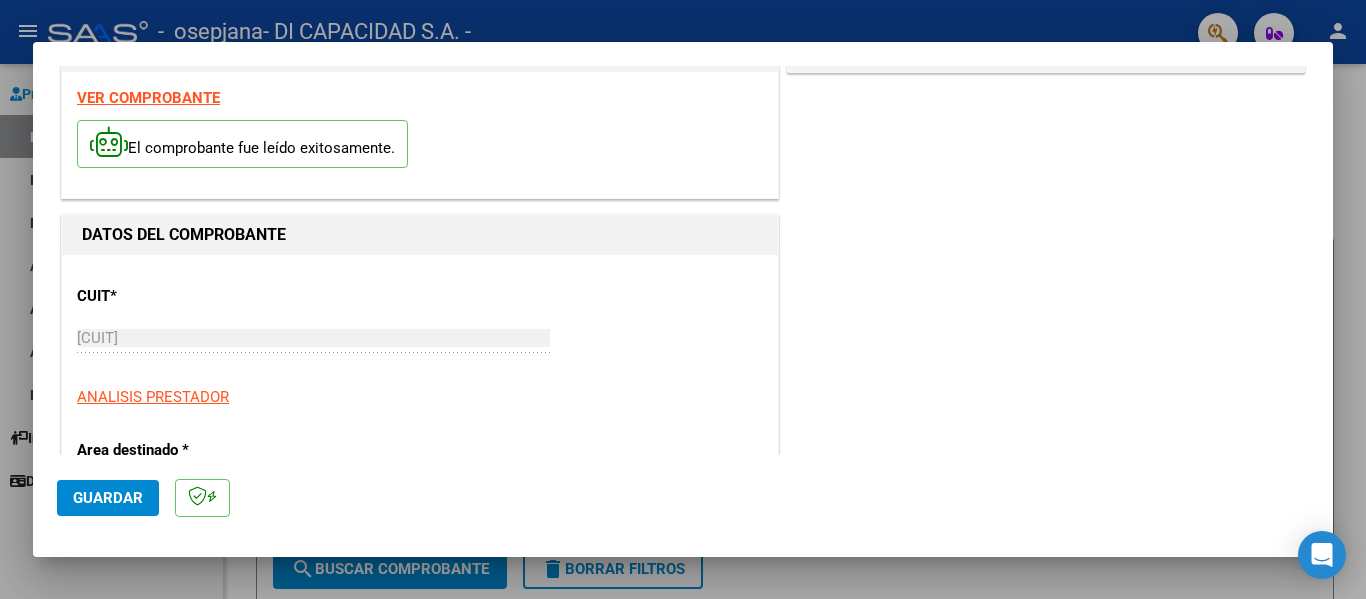 scroll, scrollTop: 0, scrollLeft: 0, axis: both 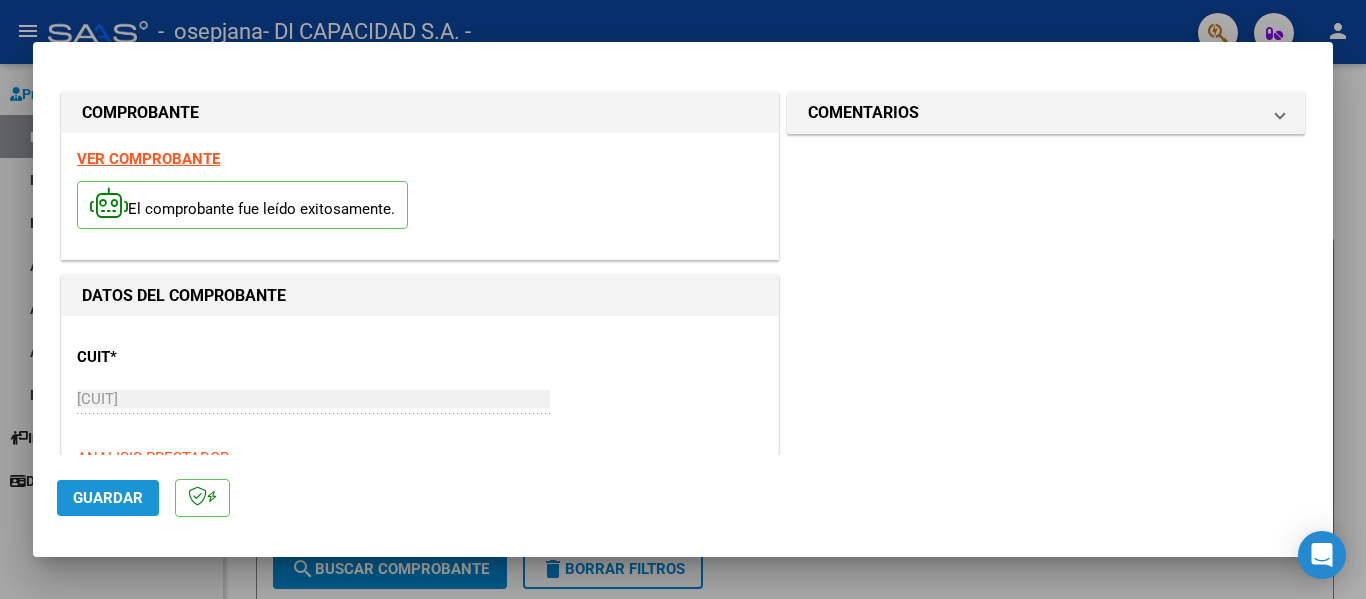click on "Guardar" 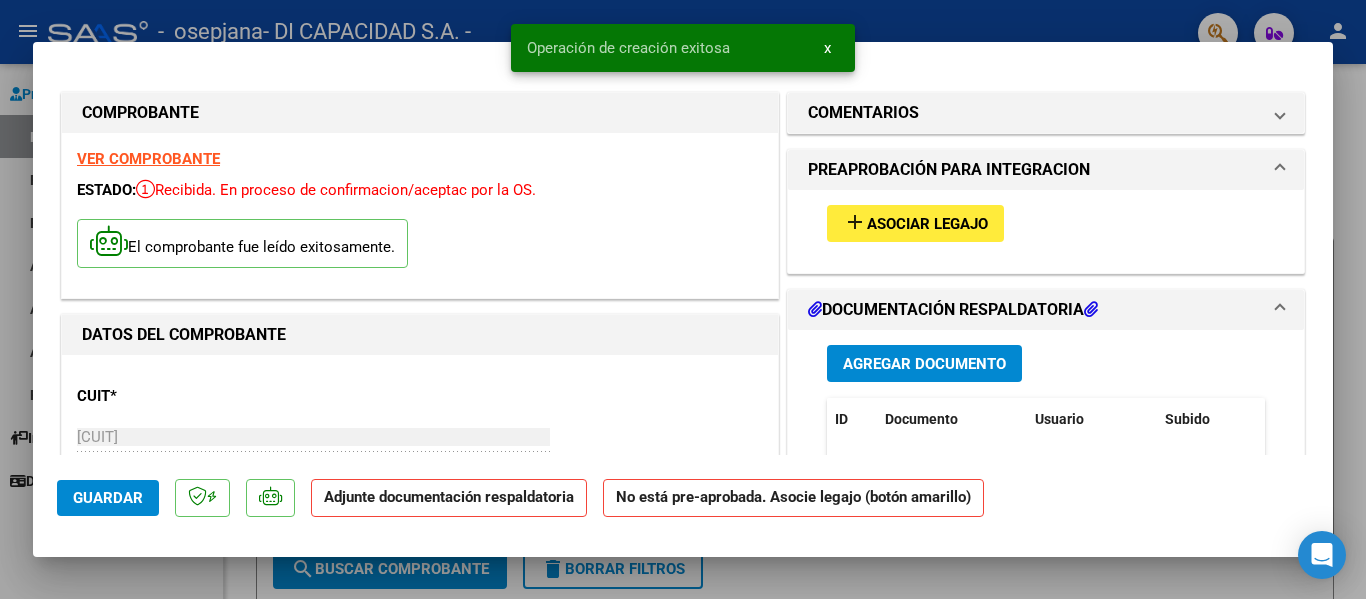 click on "add Asociar Legajo" at bounding box center [915, 223] 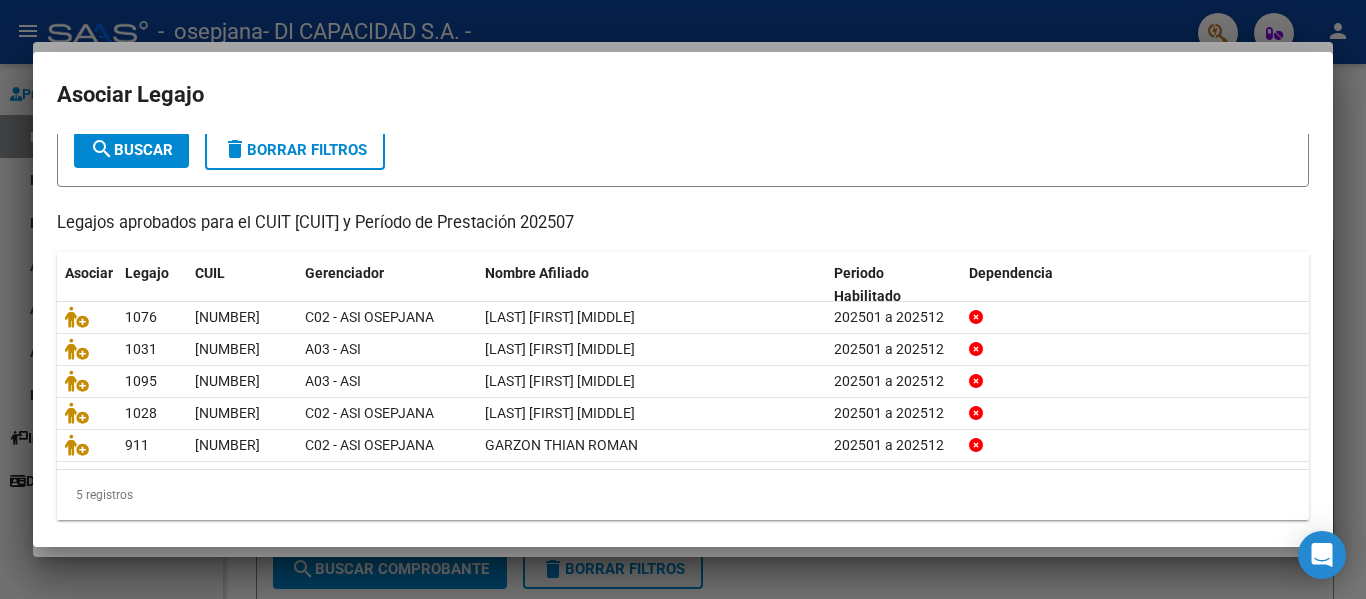 scroll, scrollTop: 137, scrollLeft: 0, axis: vertical 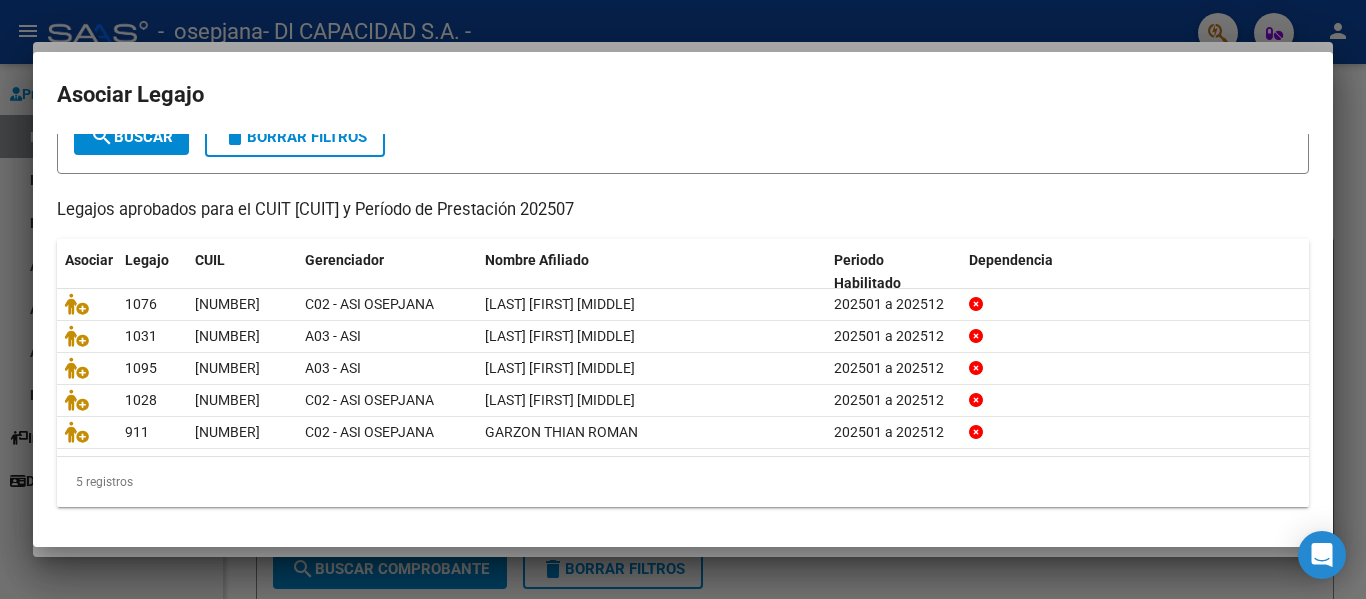 click at bounding box center (683, 299) 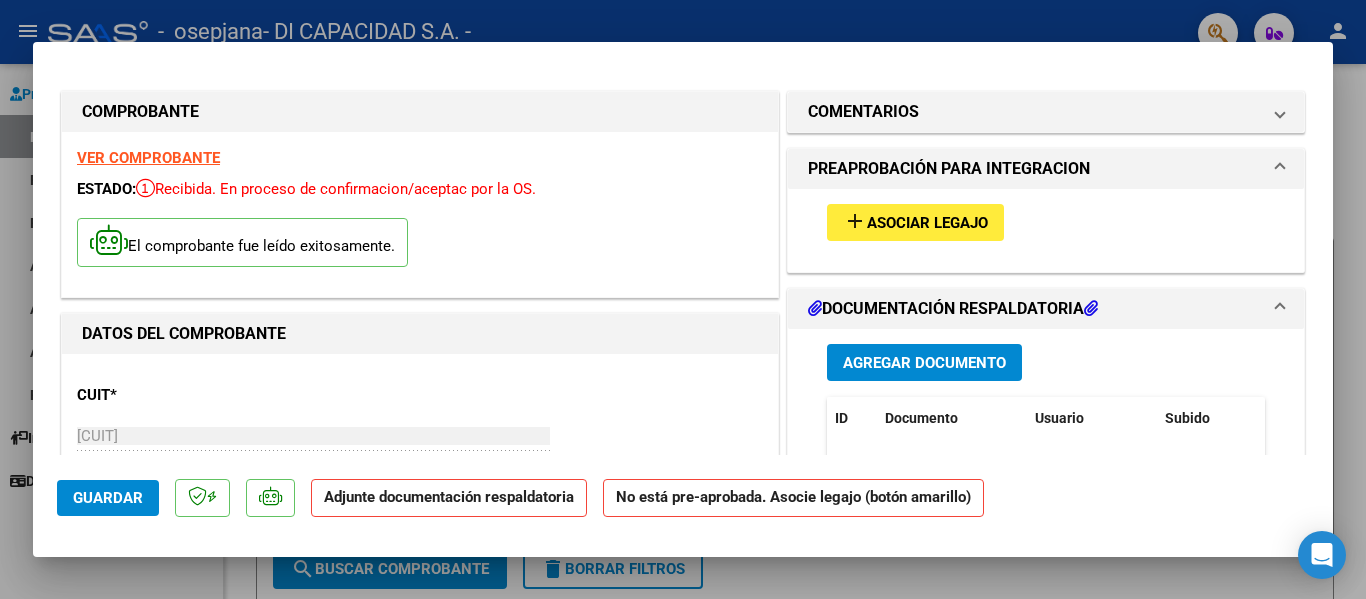 scroll, scrollTop: 0, scrollLeft: 0, axis: both 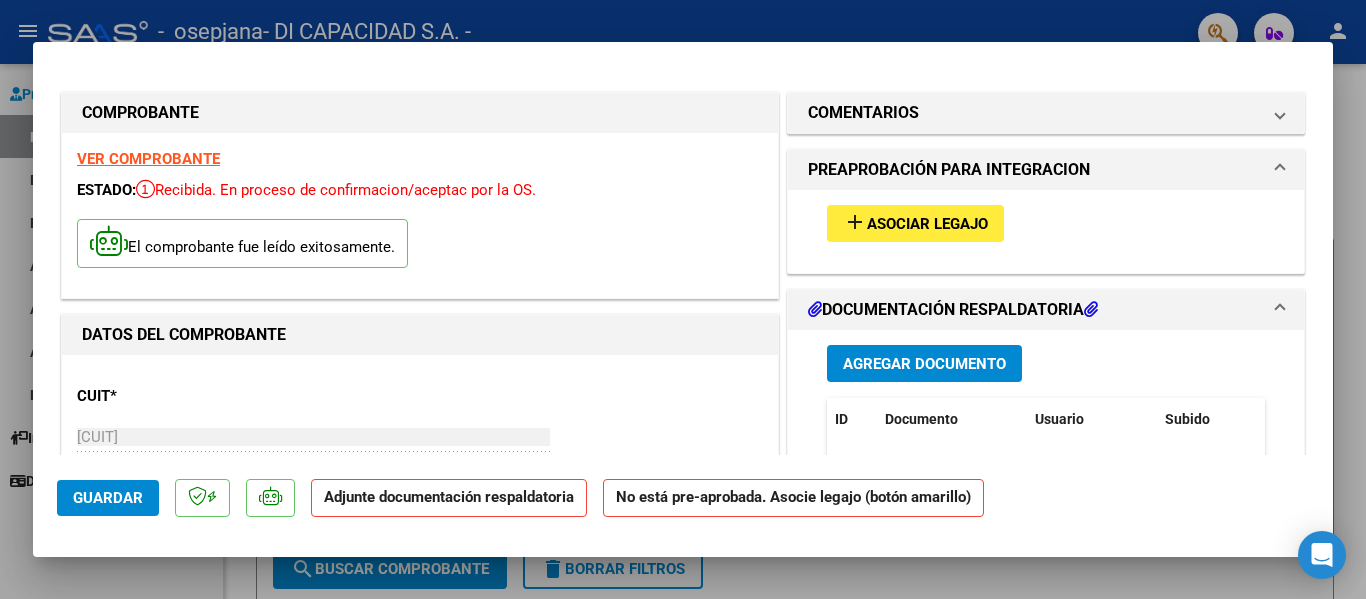 click on "add" at bounding box center (855, 222) 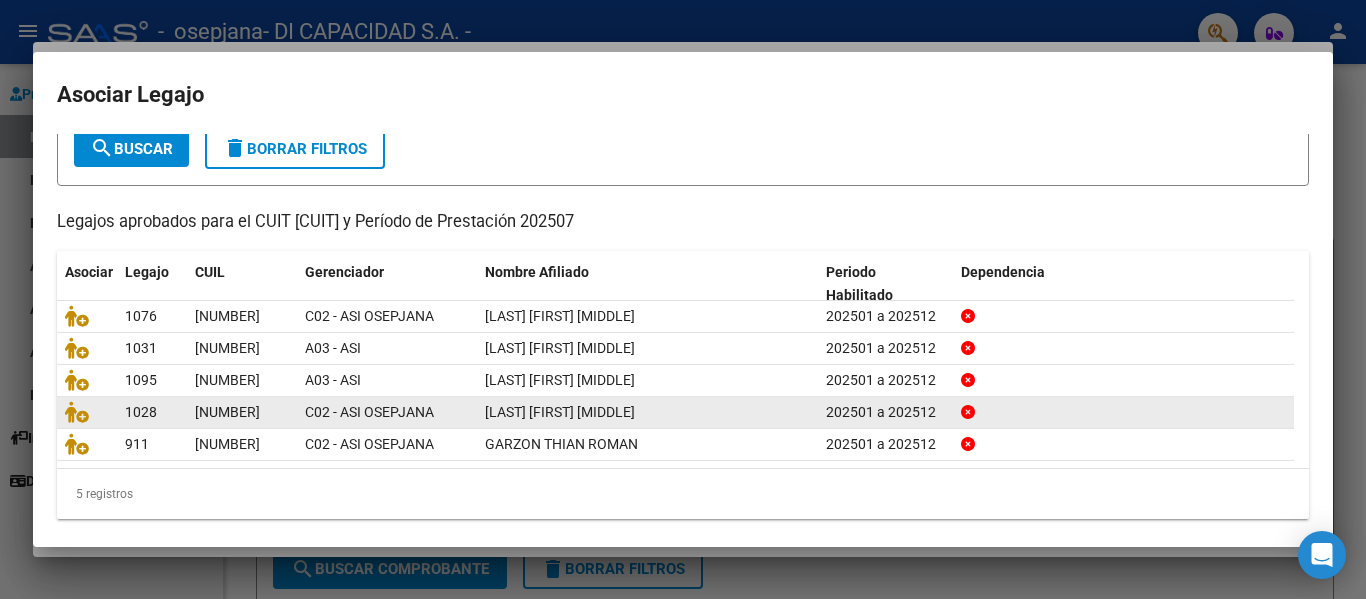 scroll, scrollTop: 137, scrollLeft: 0, axis: vertical 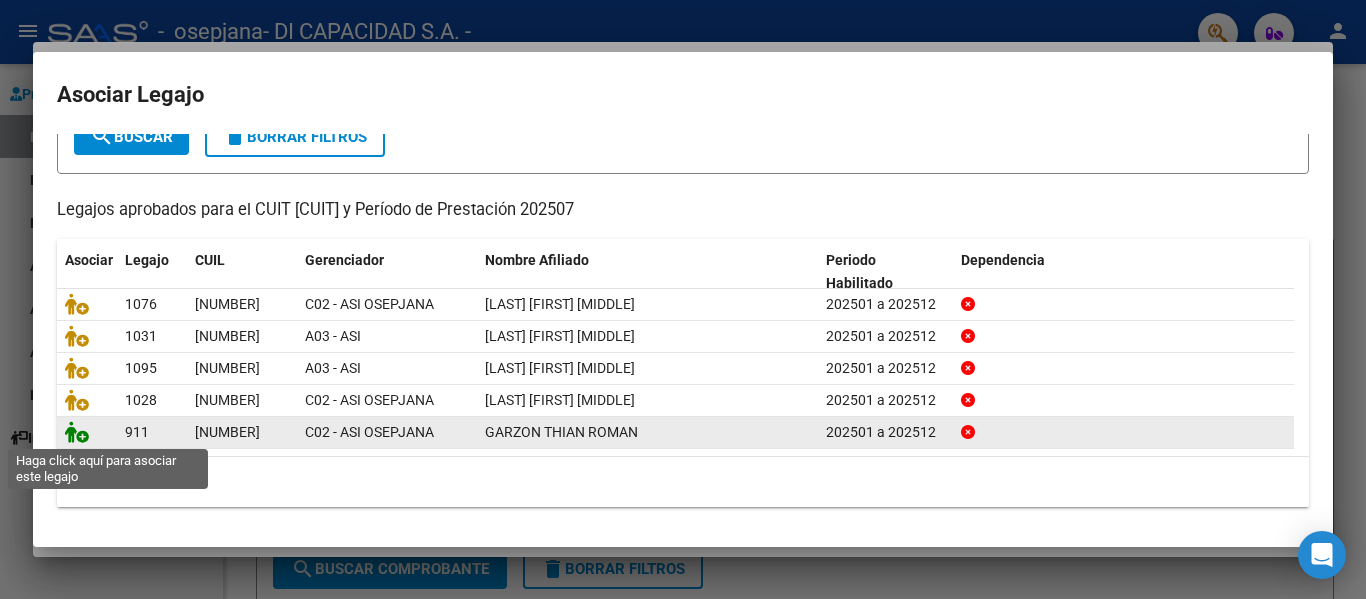 click 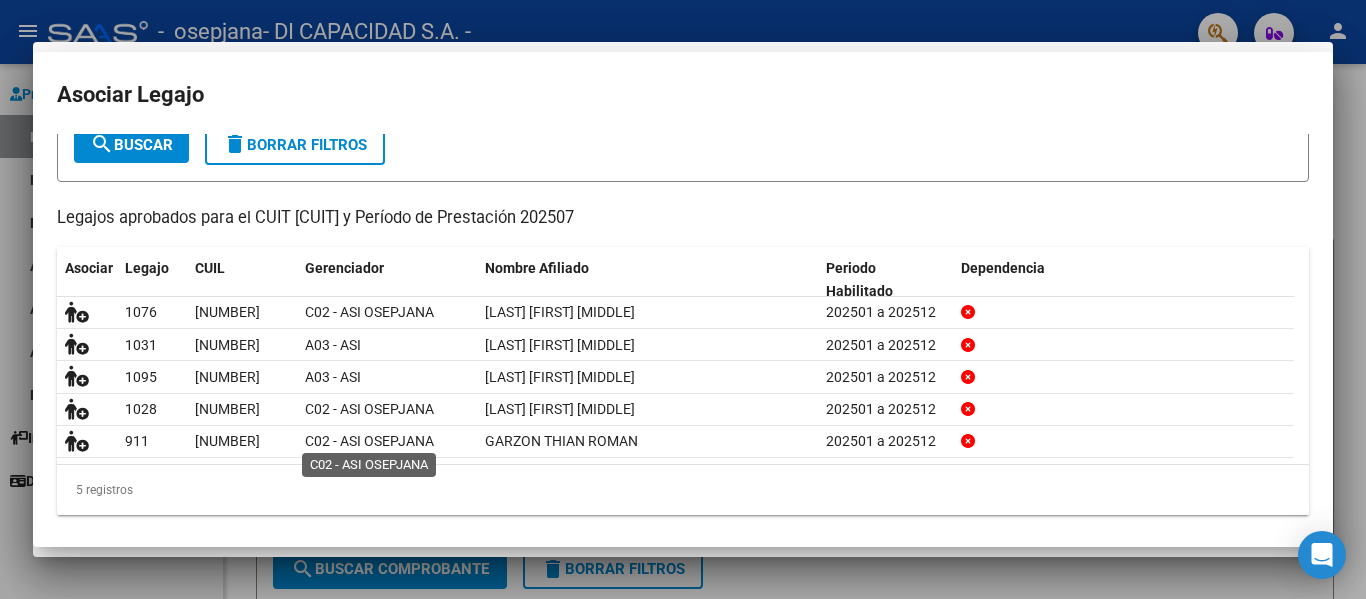 scroll, scrollTop: 0, scrollLeft: 0, axis: both 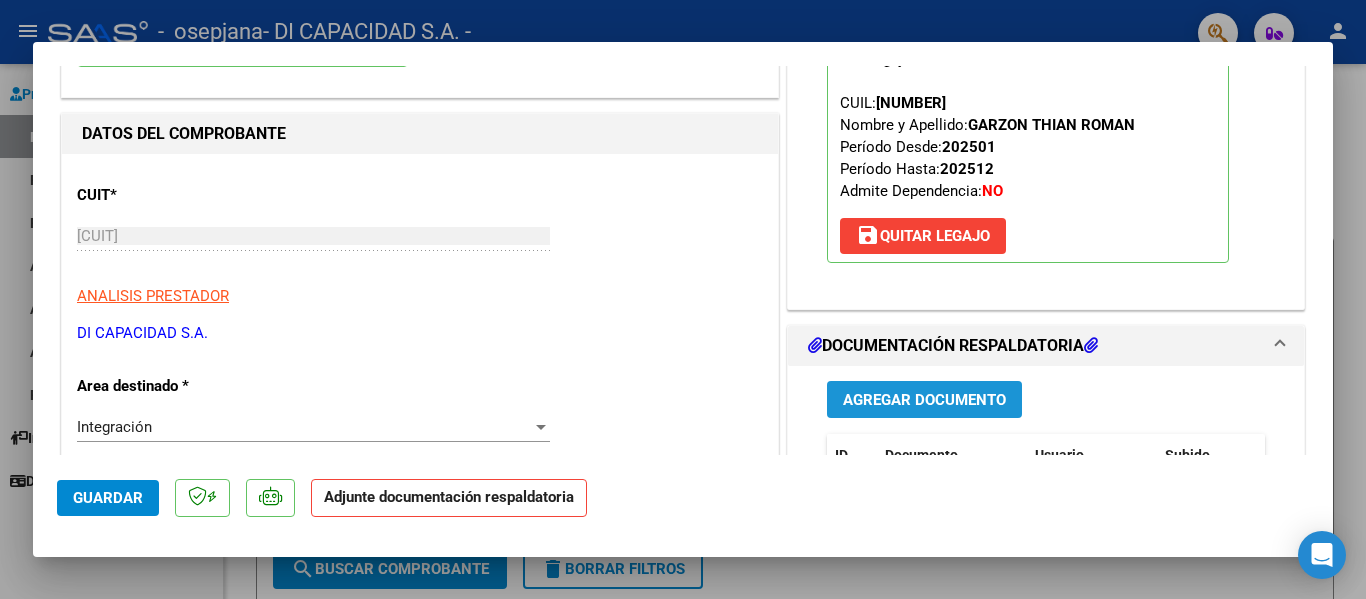 click on "Agregar Documento" at bounding box center (924, 400) 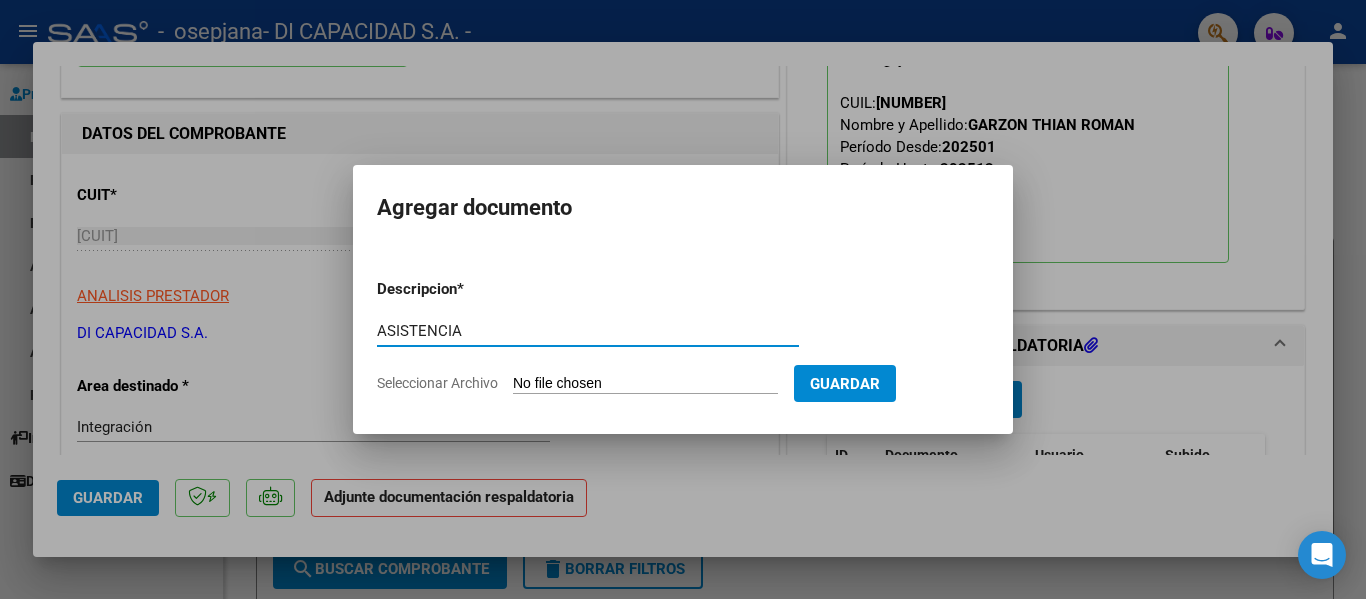 type on "ASISTENCIA" 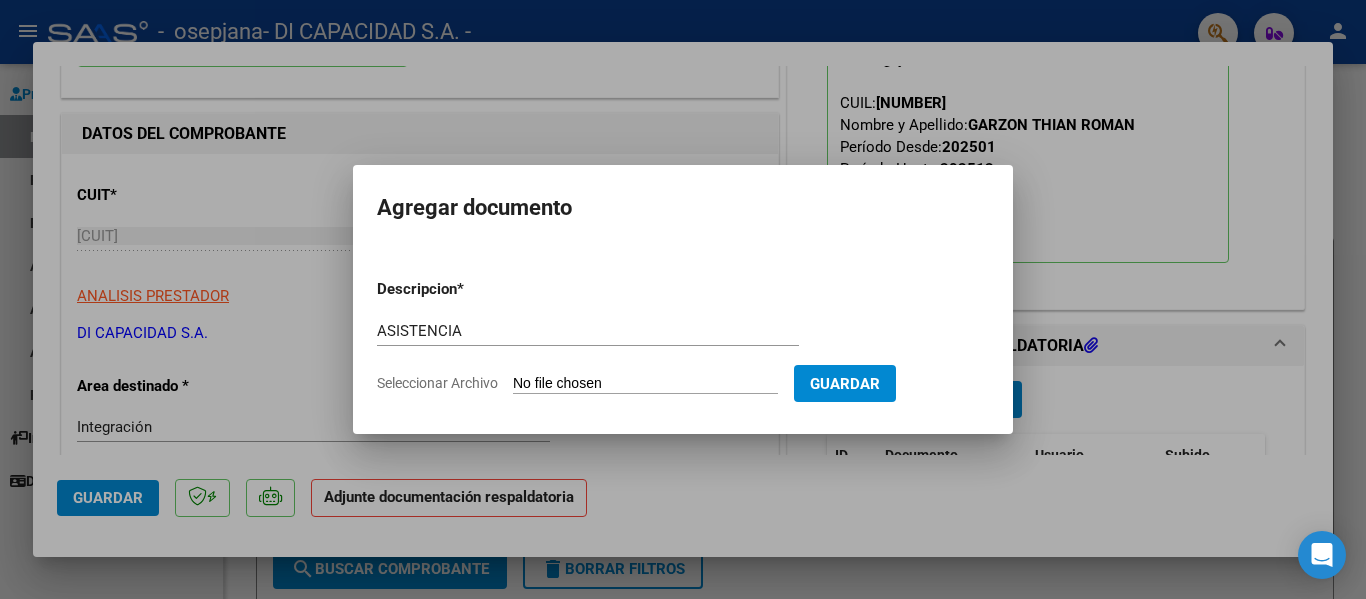 type on "C:\fakepath\07-2025 [LAST] [FIRST] [MIDDLE] - SAIE.pdf" 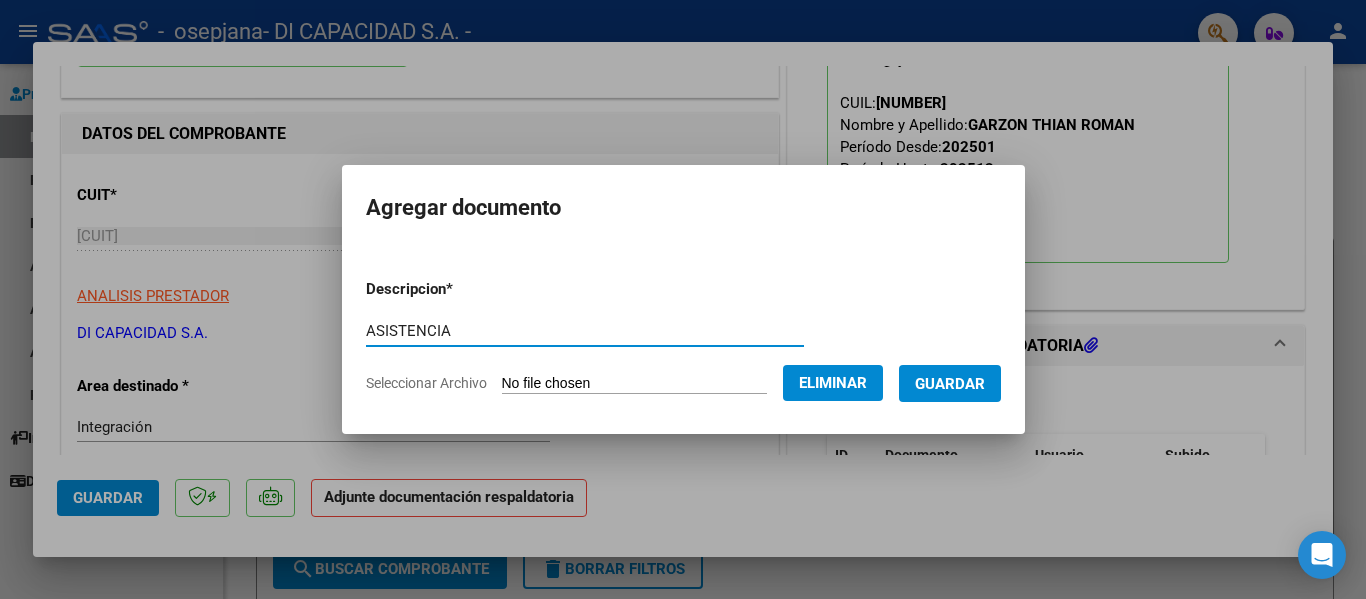 click on "Guardar" at bounding box center (950, 384) 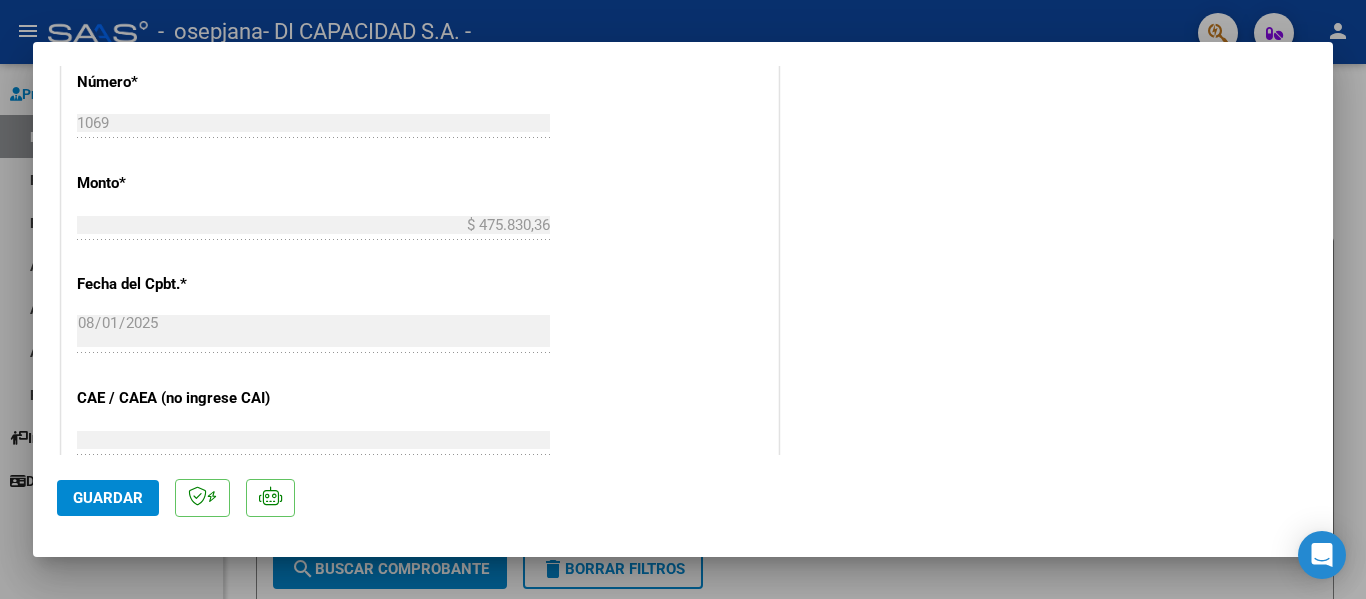 scroll, scrollTop: 1401, scrollLeft: 0, axis: vertical 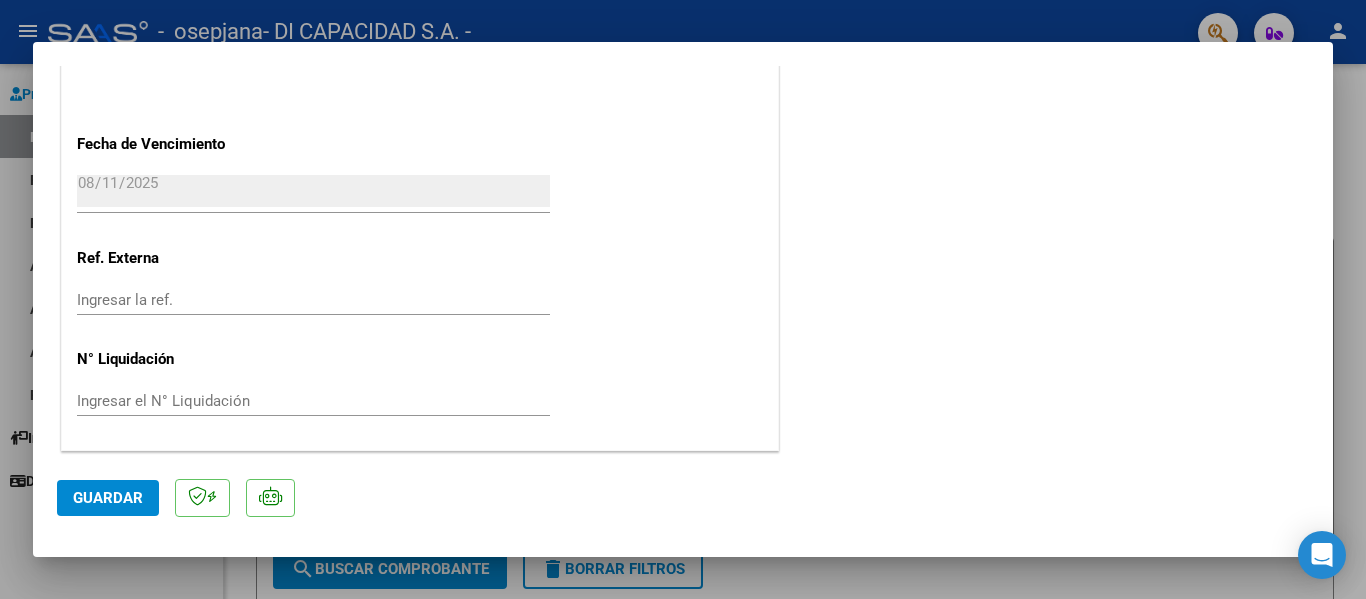 click on "Guardar" 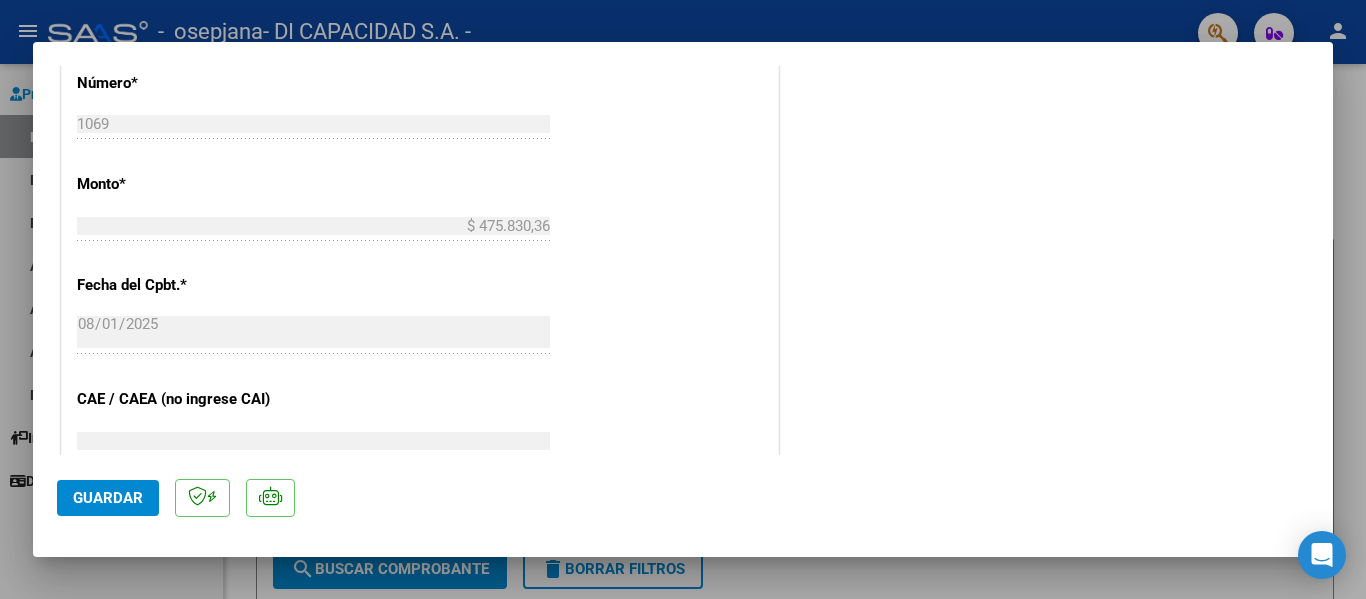 scroll, scrollTop: 1200, scrollLeft: 0, axis: vertical 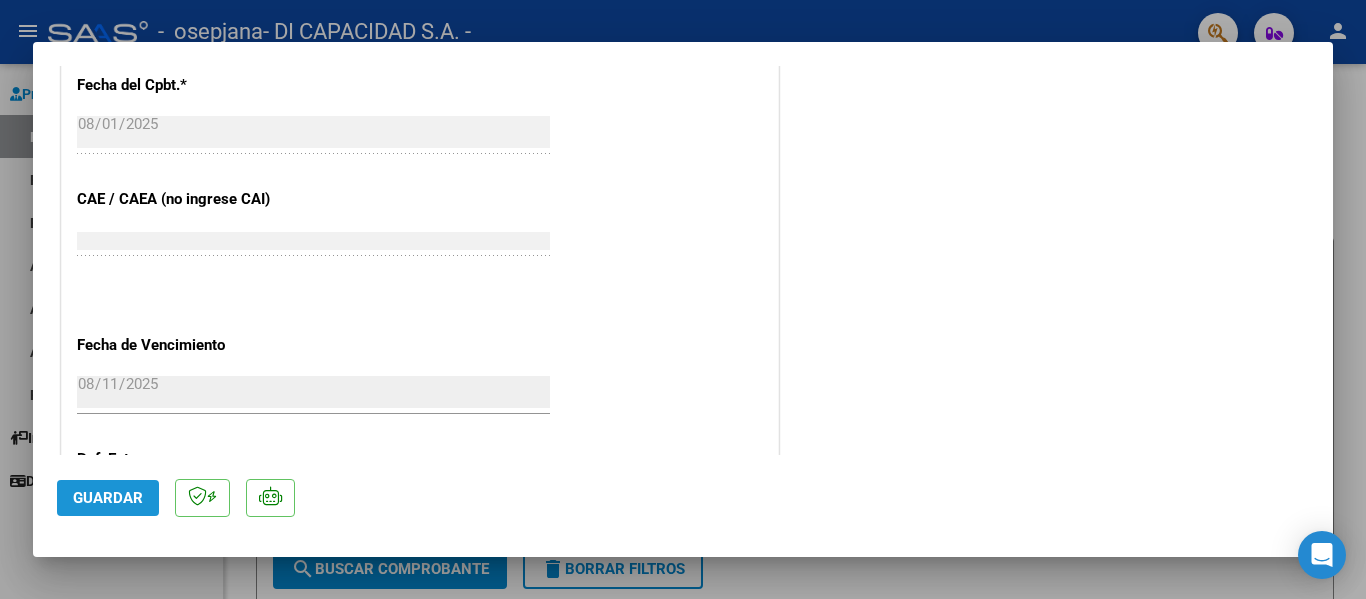 click on "Guardar" 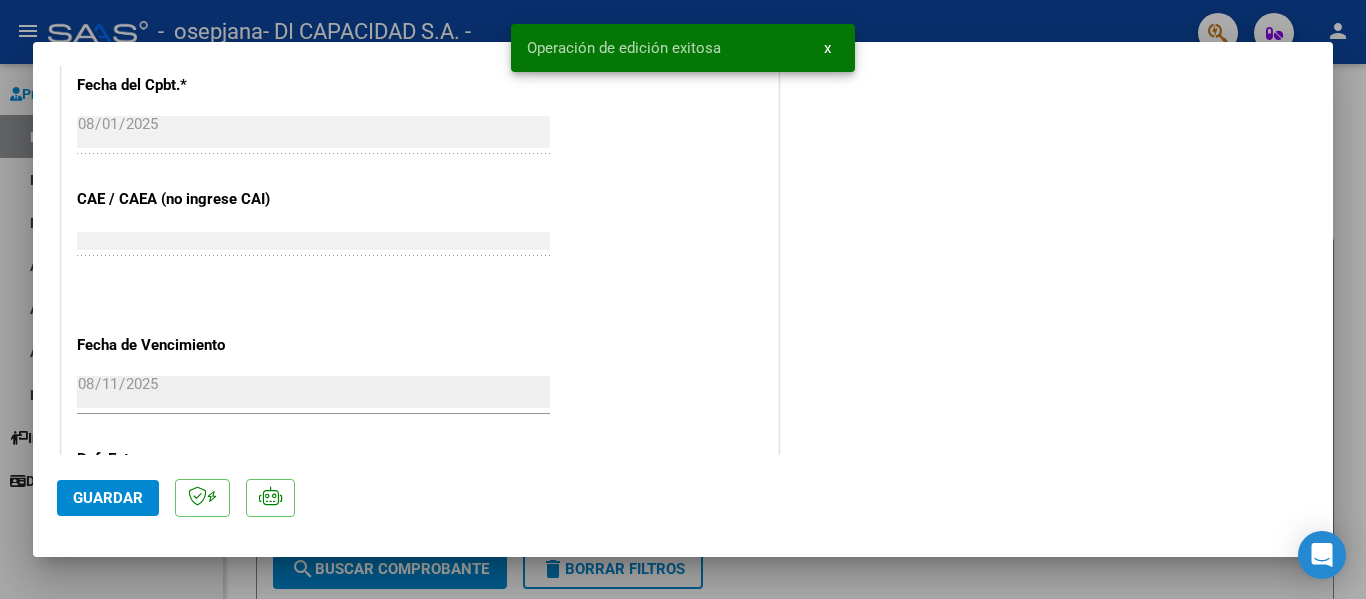 click at bounding box center [683, 299] 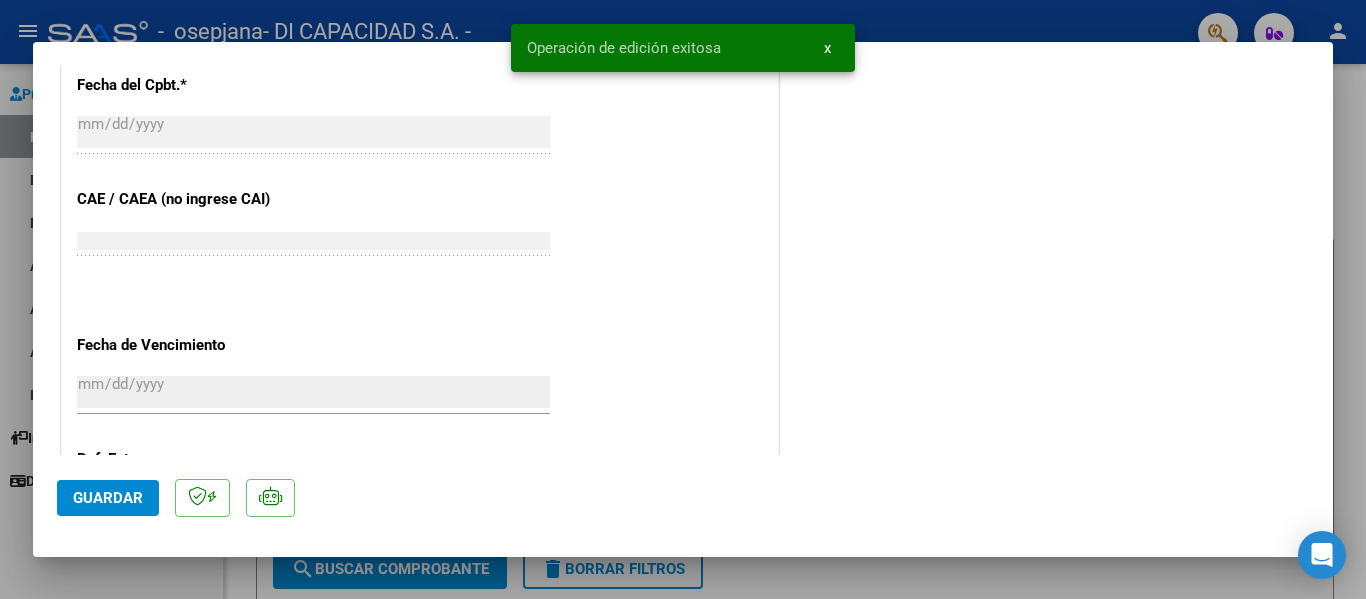 scroll, scrollTop: 1339, scrollLeft: 0, axis: vertical 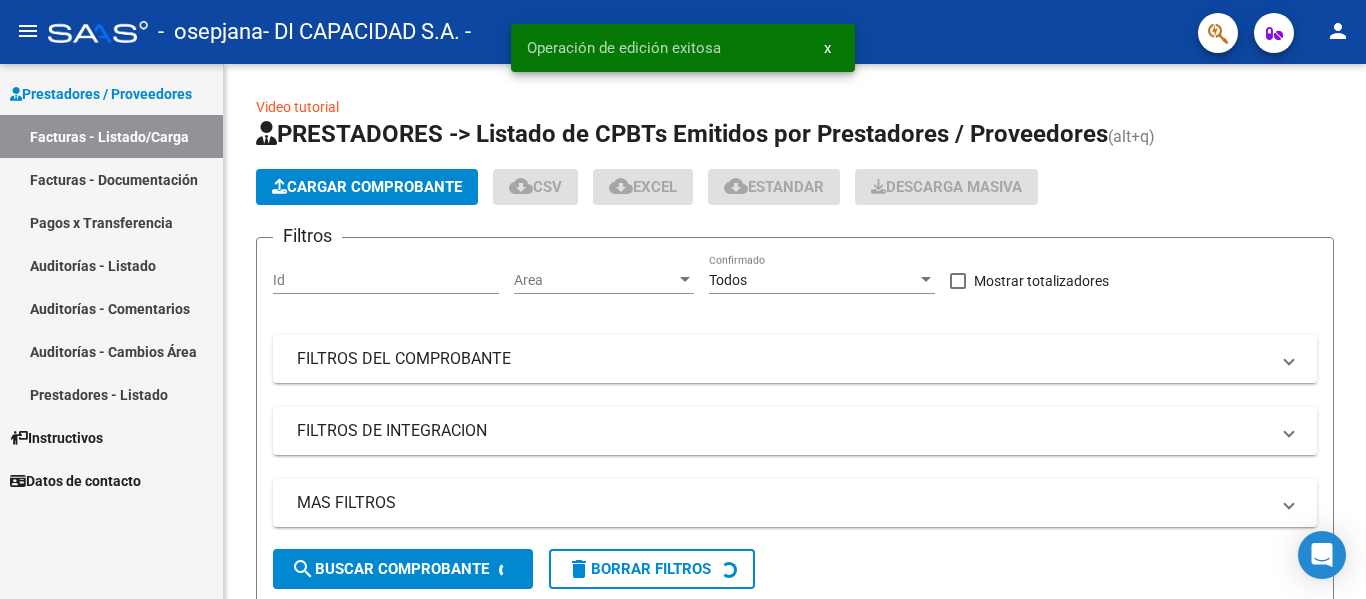 click on "Prestadores / Proveedores Facturas - Listado/Carga Facturas - Documentación Pagos x Transferencia Auditorías - Listado Auditorías - Comentarios Auditorías - Cambios Área Prestadores - Listado    Instructivos    Datos de contacto" at bounding box center [111, 331] 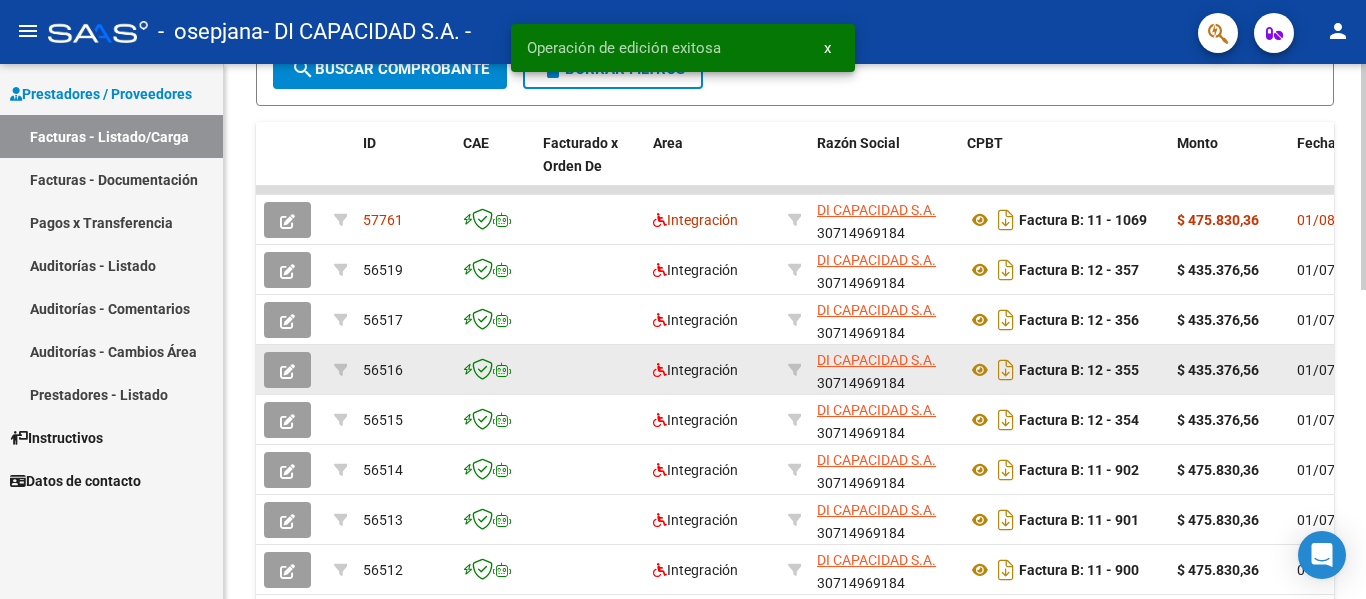 scroll, scrollTop: 0, scrollLeft: 0, axis: both 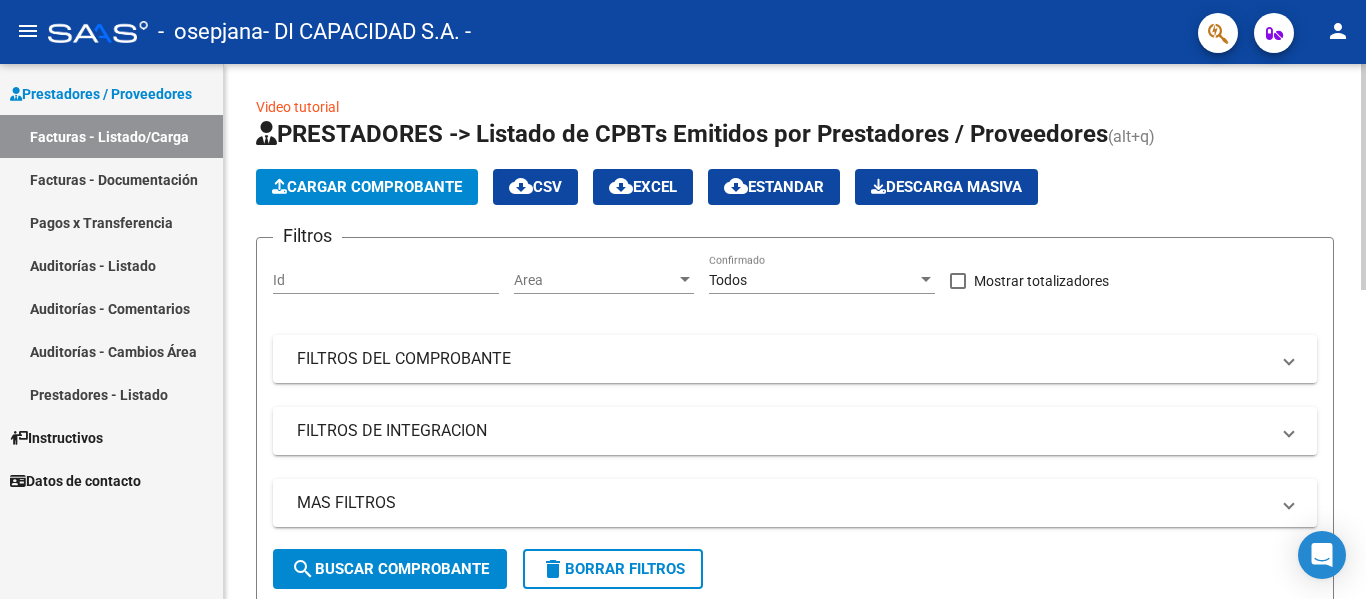 click on "Cargar Comprobante" 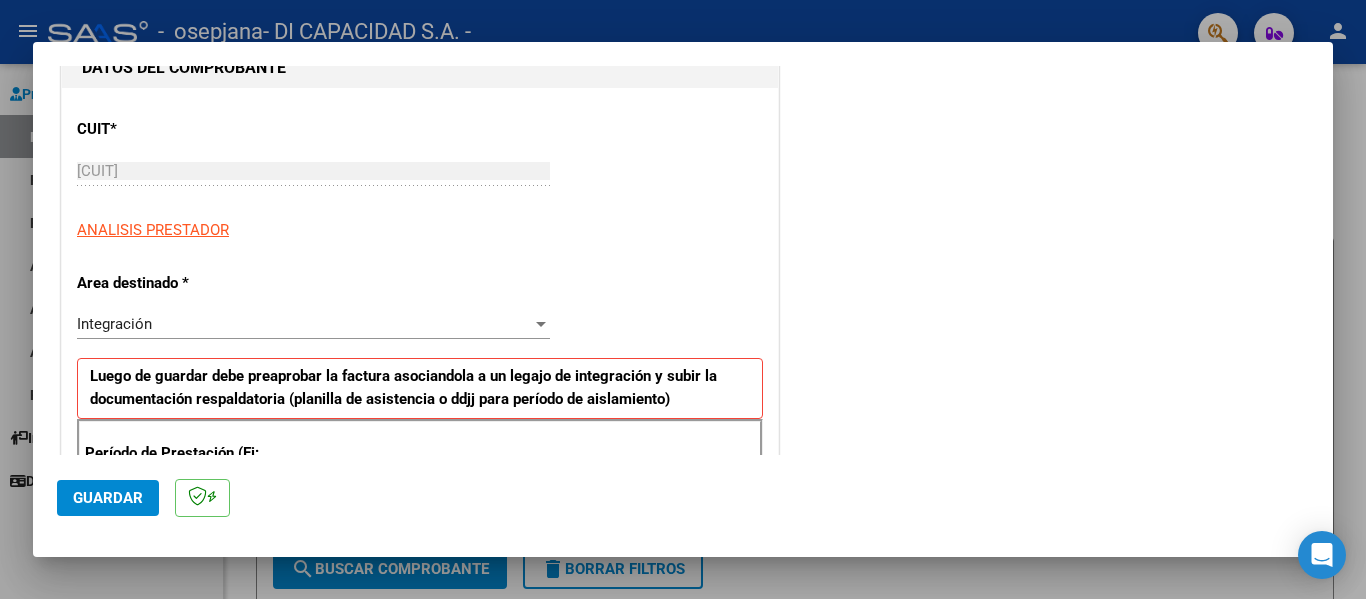 scroll, scrollTop: 400, scrollLeft: 0, axis: vertical 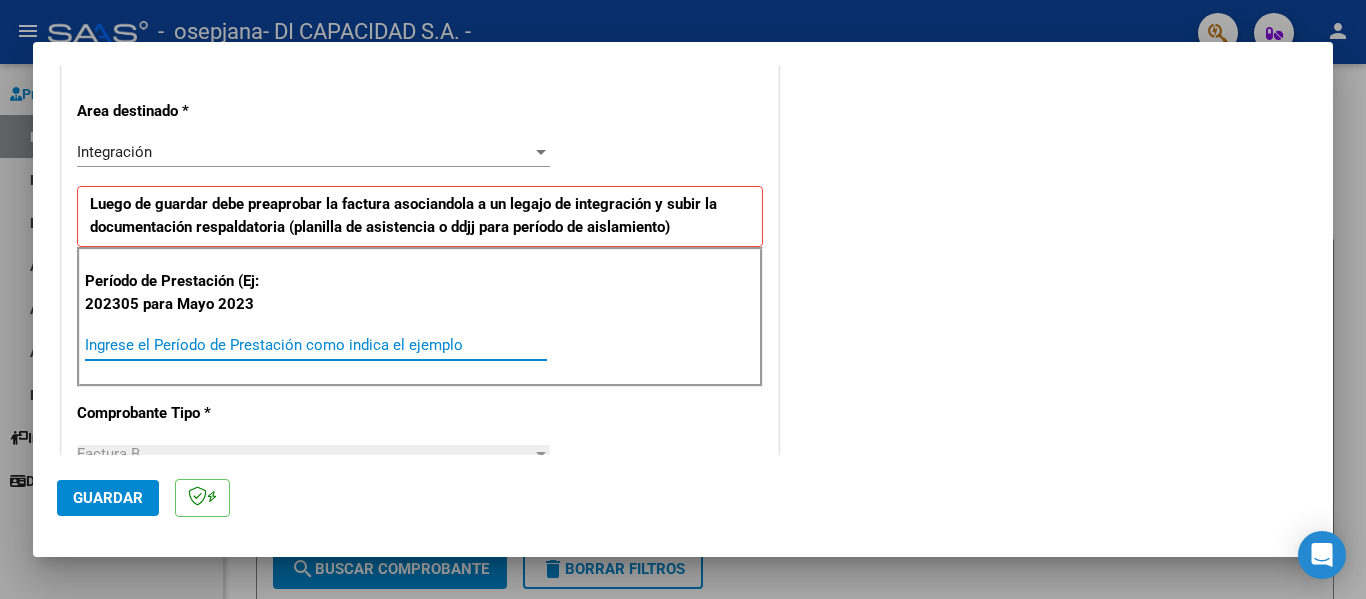 click on "Ingrese el Período de Prestación como indica el ejemplo" at bounding box center (316, 345) 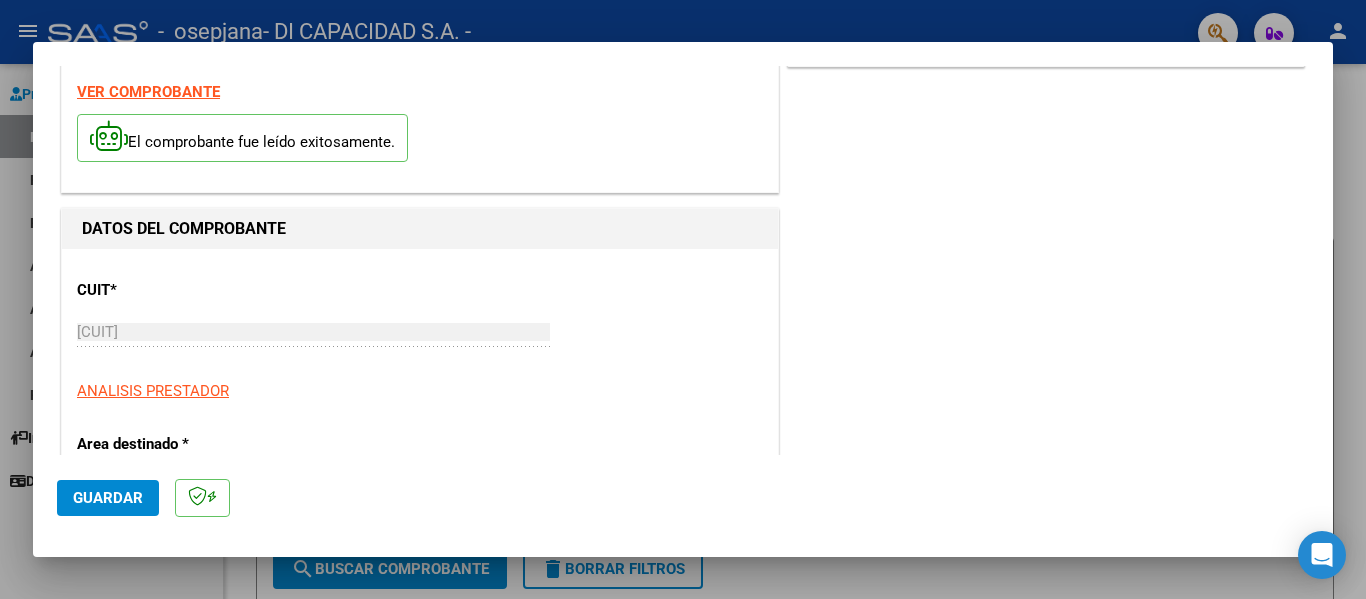 scroll, scrollTop: 0, scrollLeft: 0, axis: both 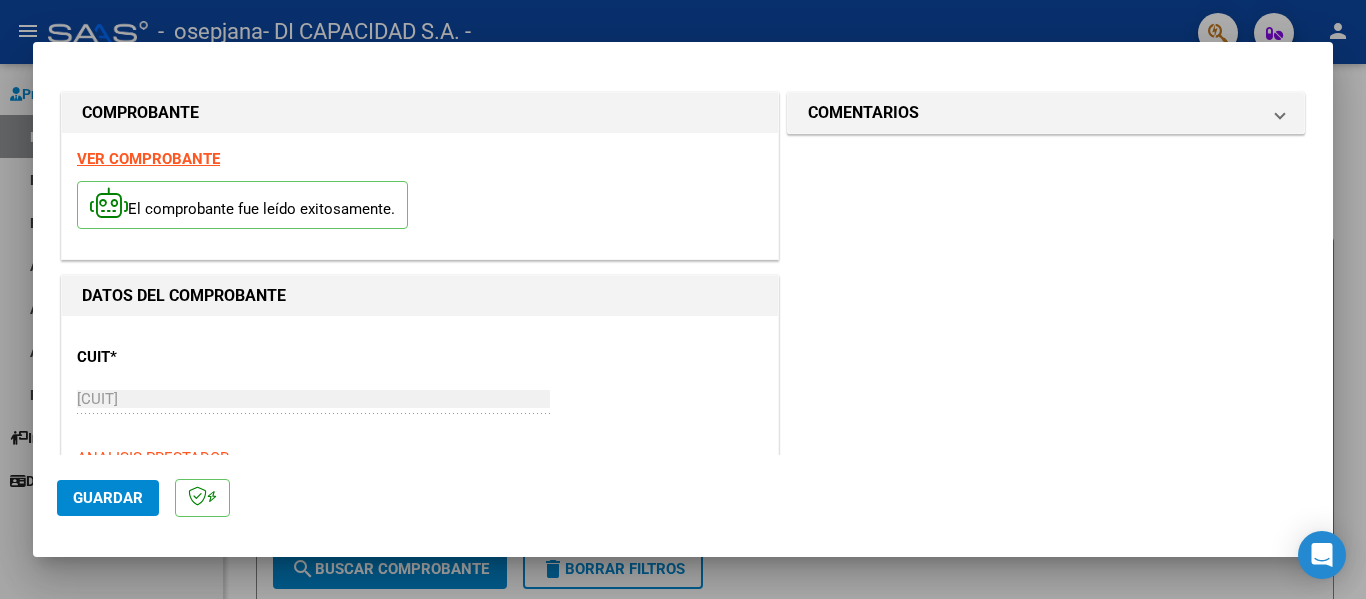 type on "202507" 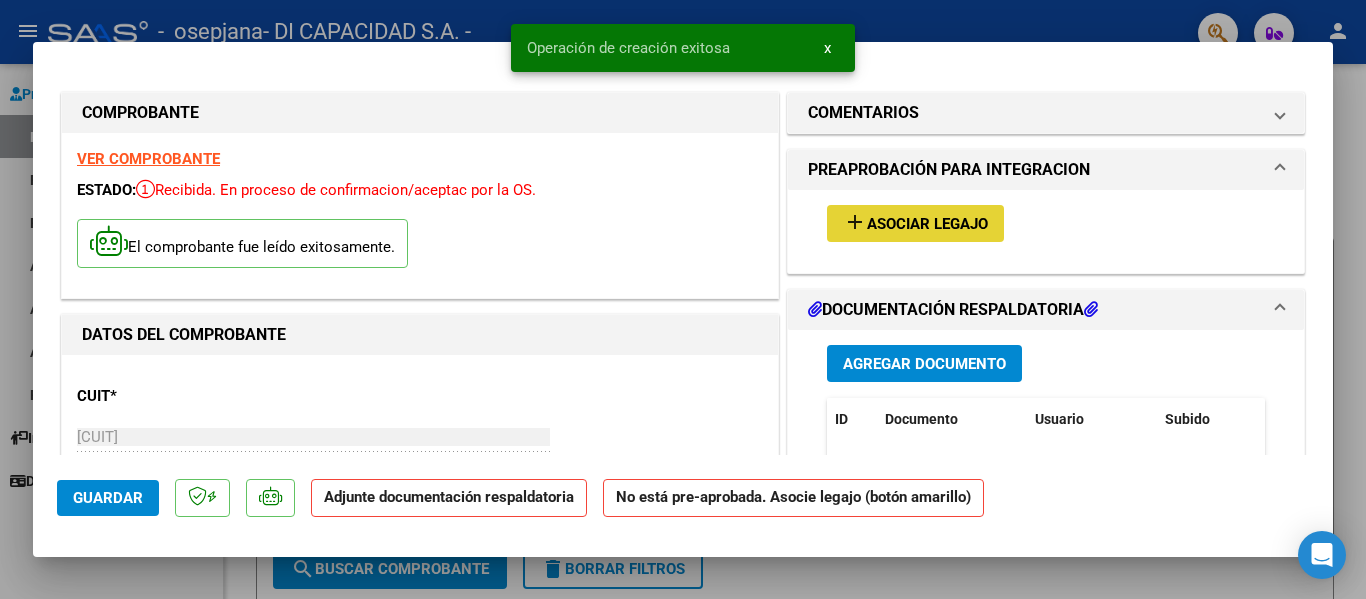 click on "Asociar Legajo" at bounding box center (927, 224) 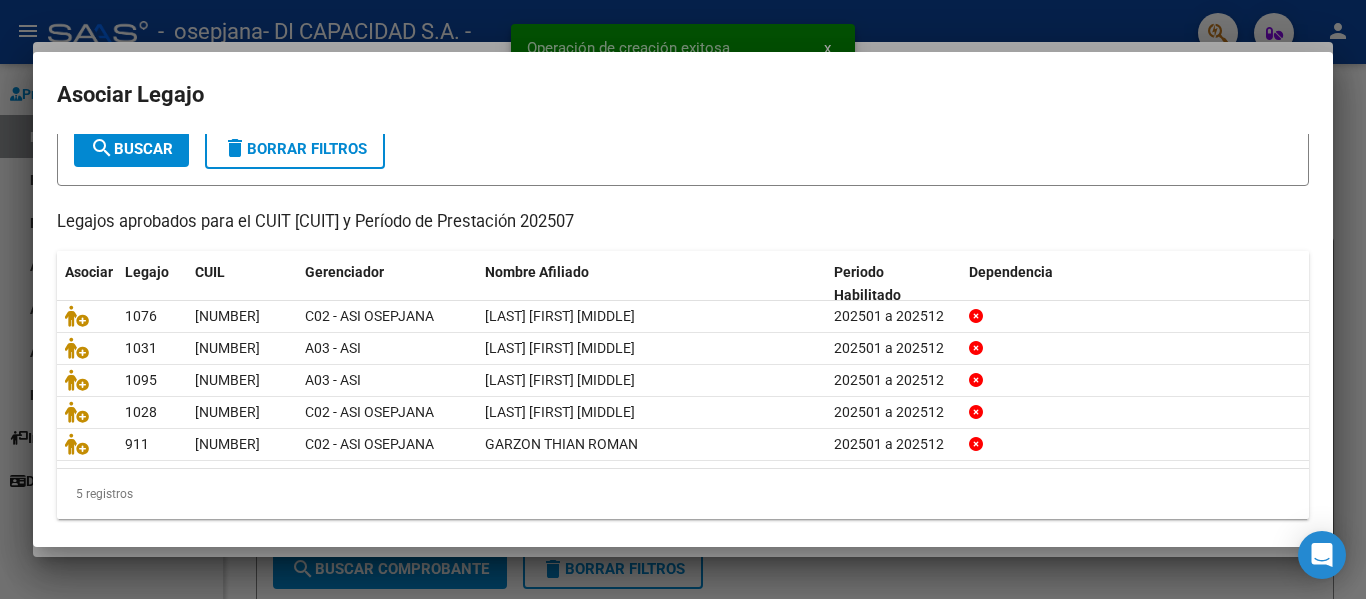 scroll, scrollTop: 137, scrollLeft: 0, axis: vertical 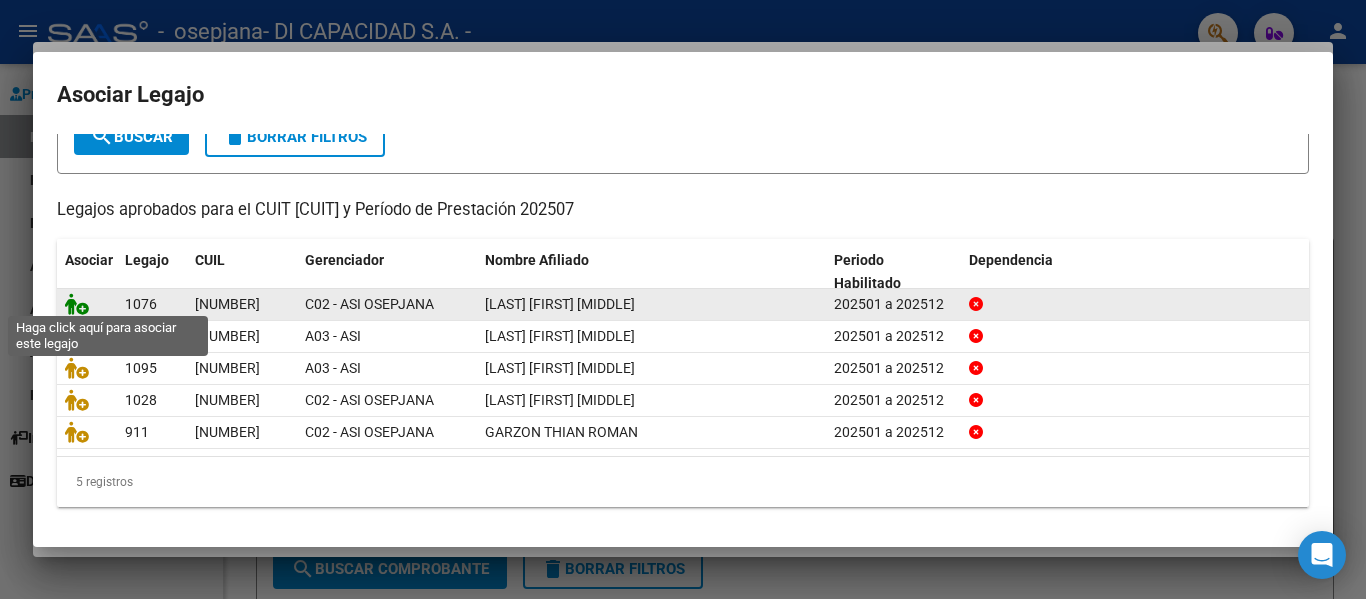 click 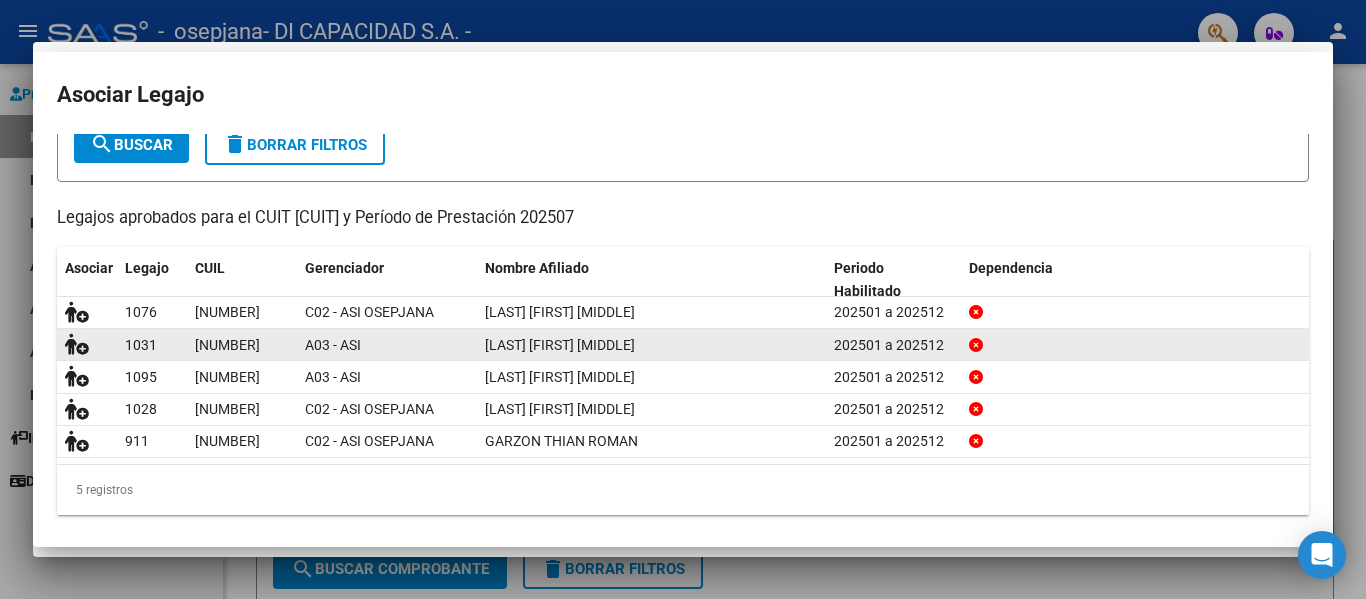 scroll, scrollTop: 0, scrollLeft: 0, axis: both 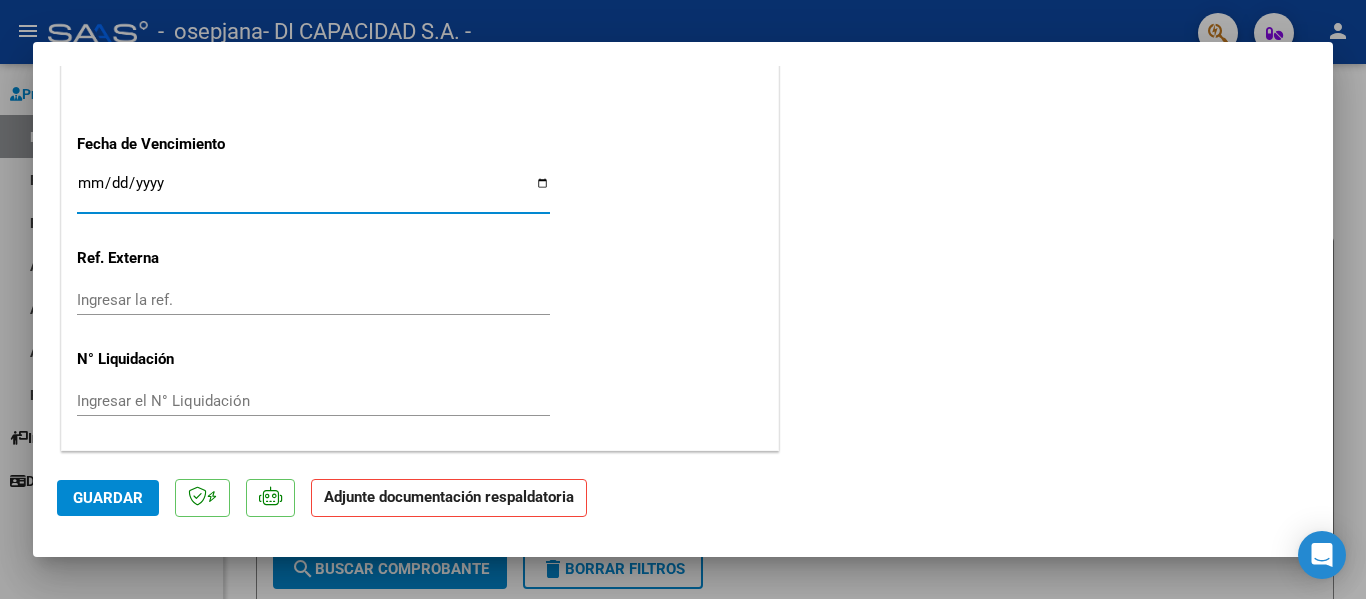 click on "Ingresar la fecha" at bounding box center (313, 191) 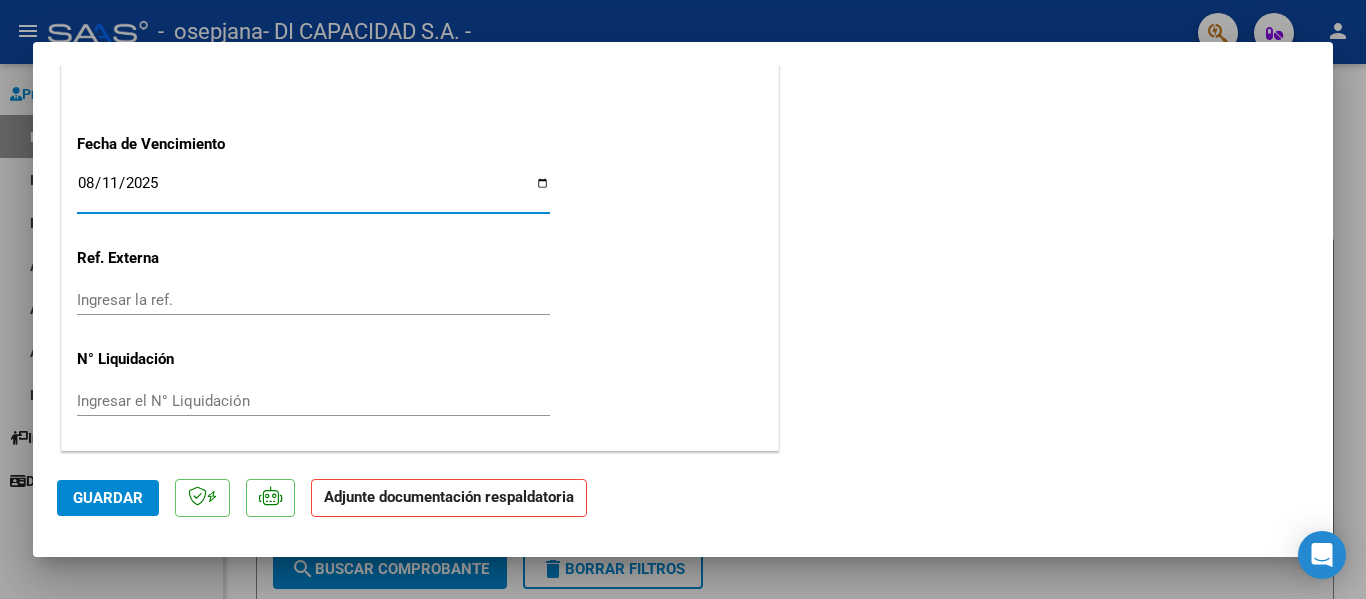 type on "2025-08-11" 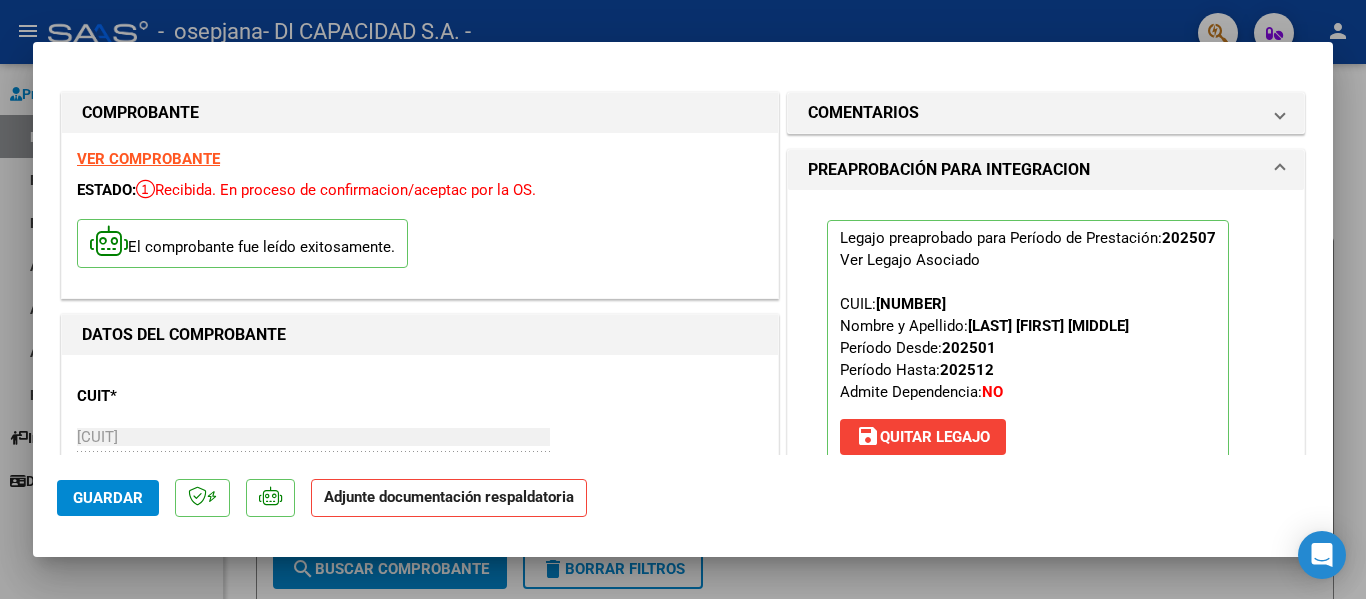 scroll, scrollTop: 200, scrollLeft: 0, axis: vertical 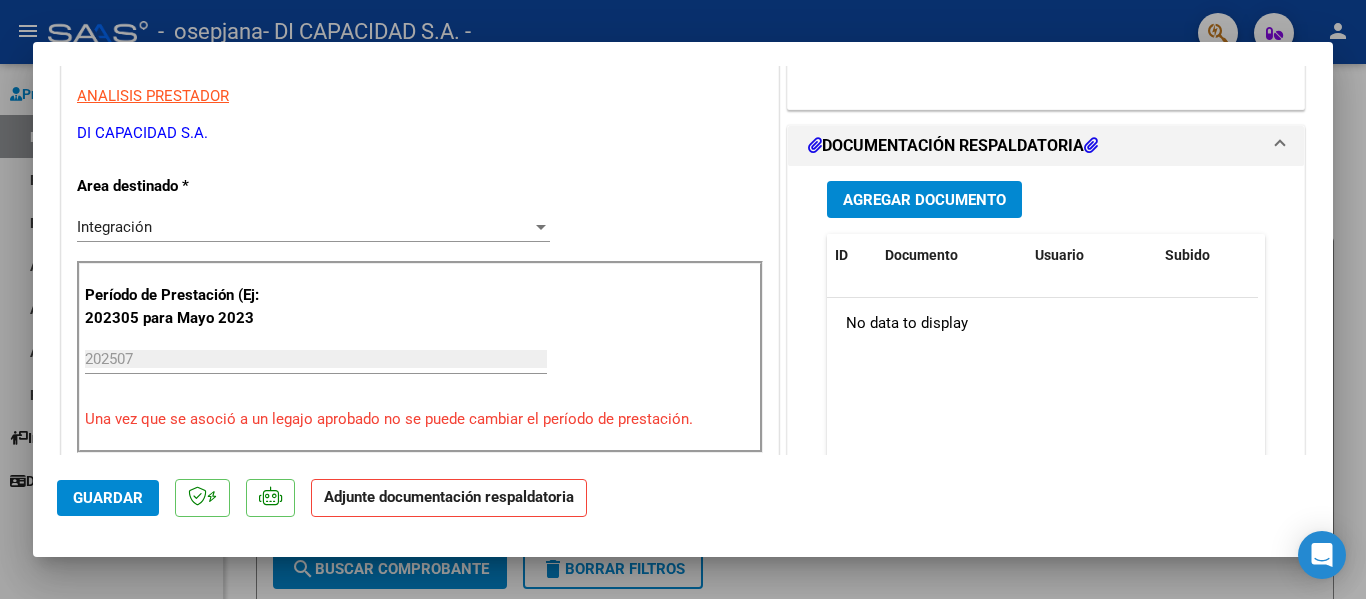 click on "Agregar Documento" at bounding box center (924, 200) 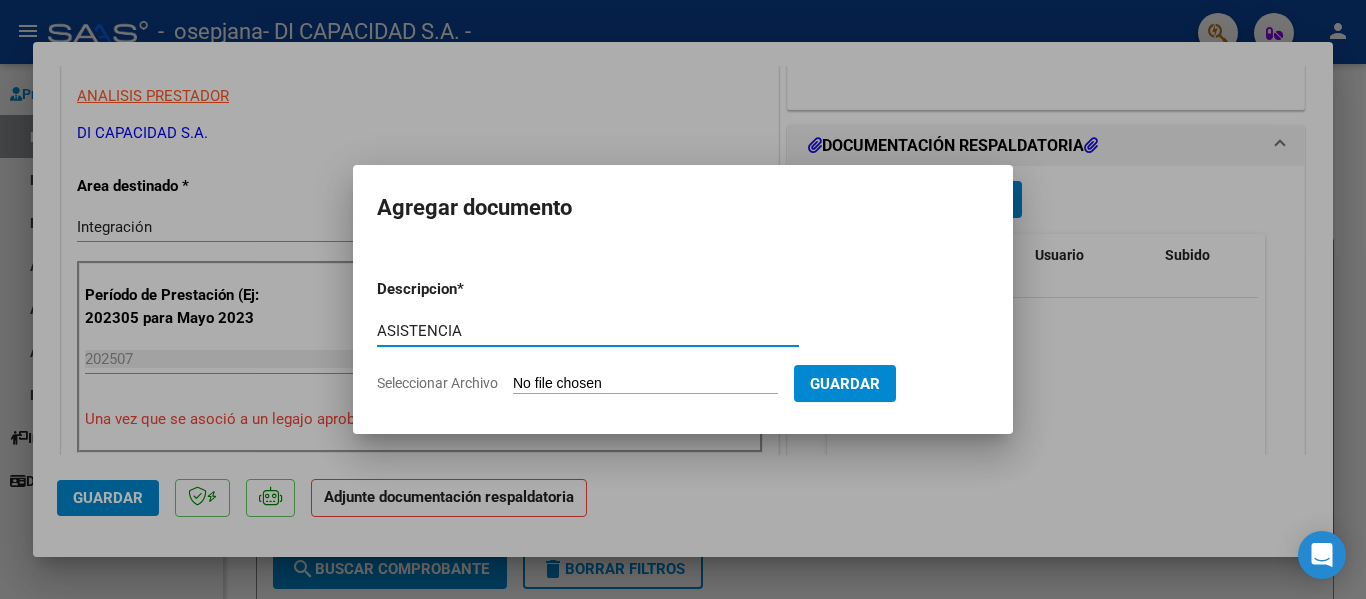 type on "ASISTENCIA" 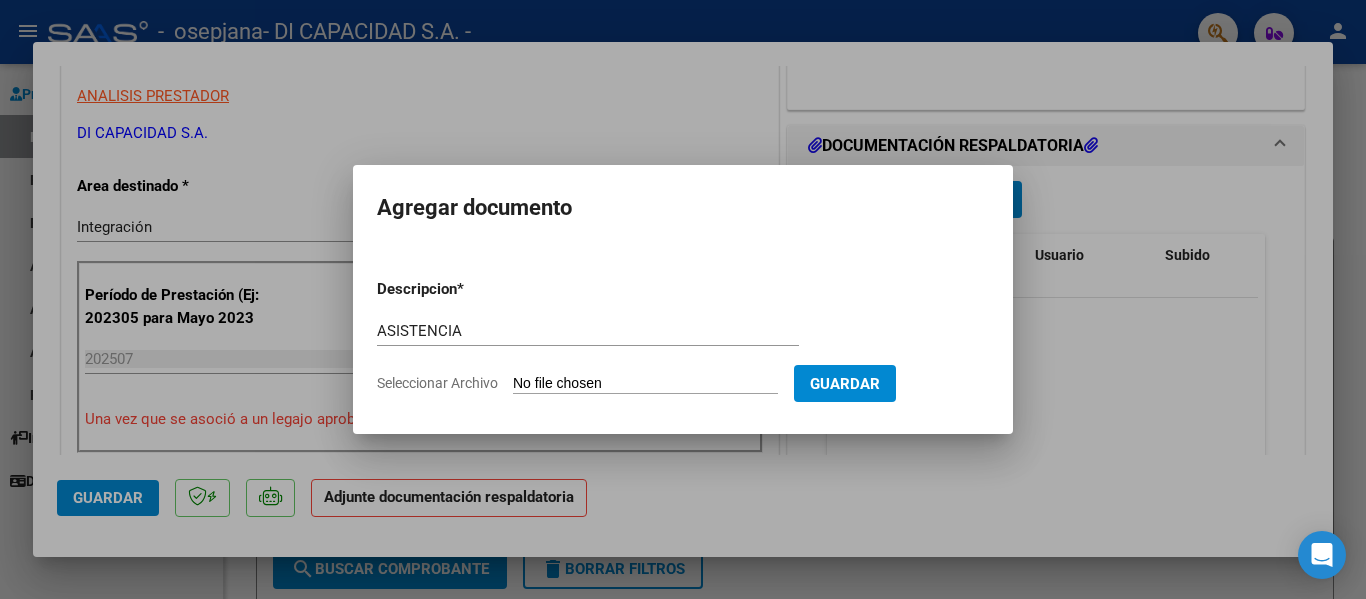 type on "C:\fakepath\07-2025 [LAST] [FIRST] - SAIE.pdf" 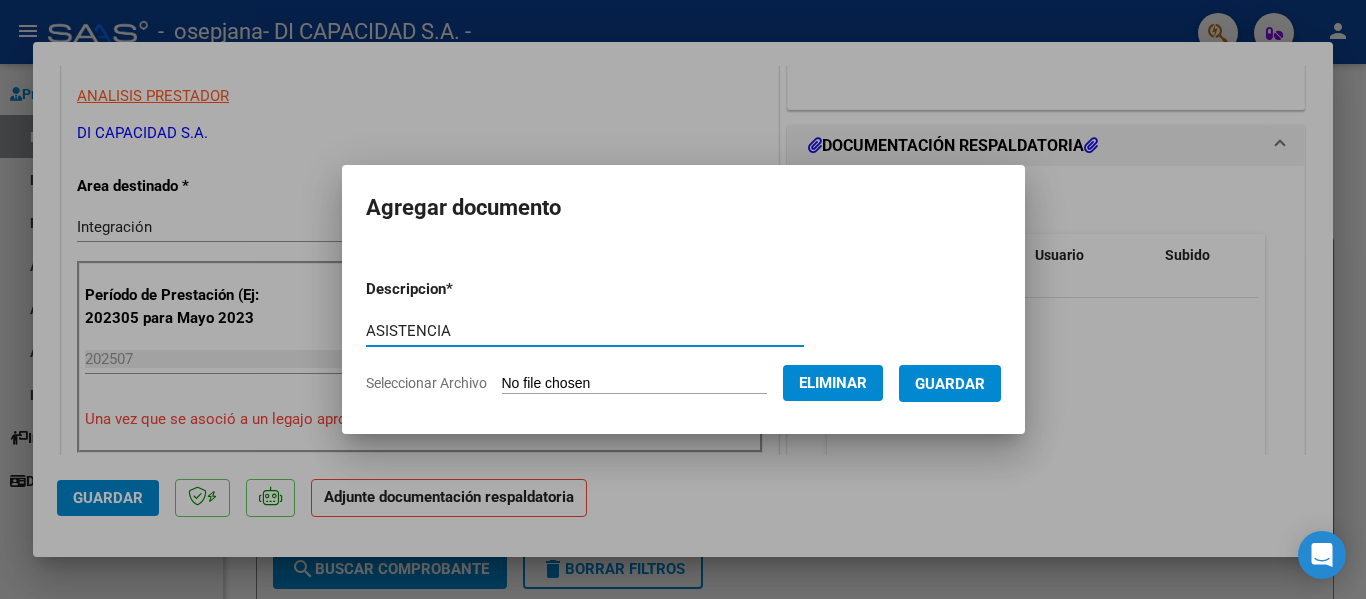 click on "Guardar" at bounding box center [950, 384] 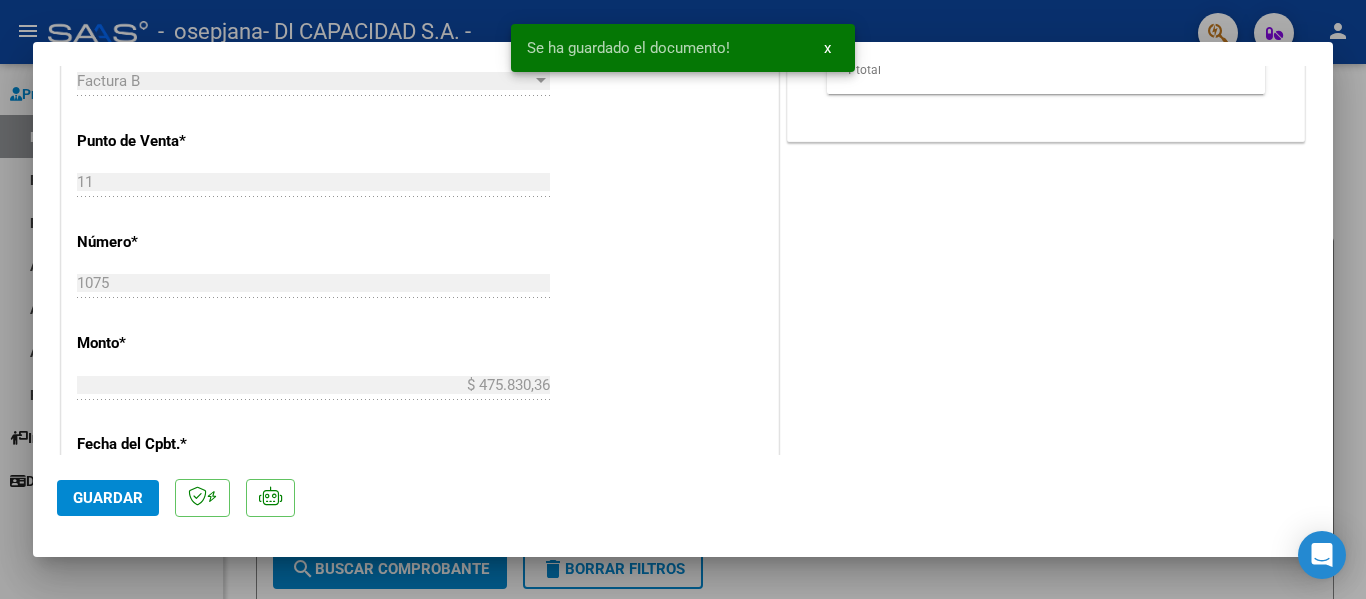 scroll, scrollTop: 1001, scrollLeft: 0, axis: vertical 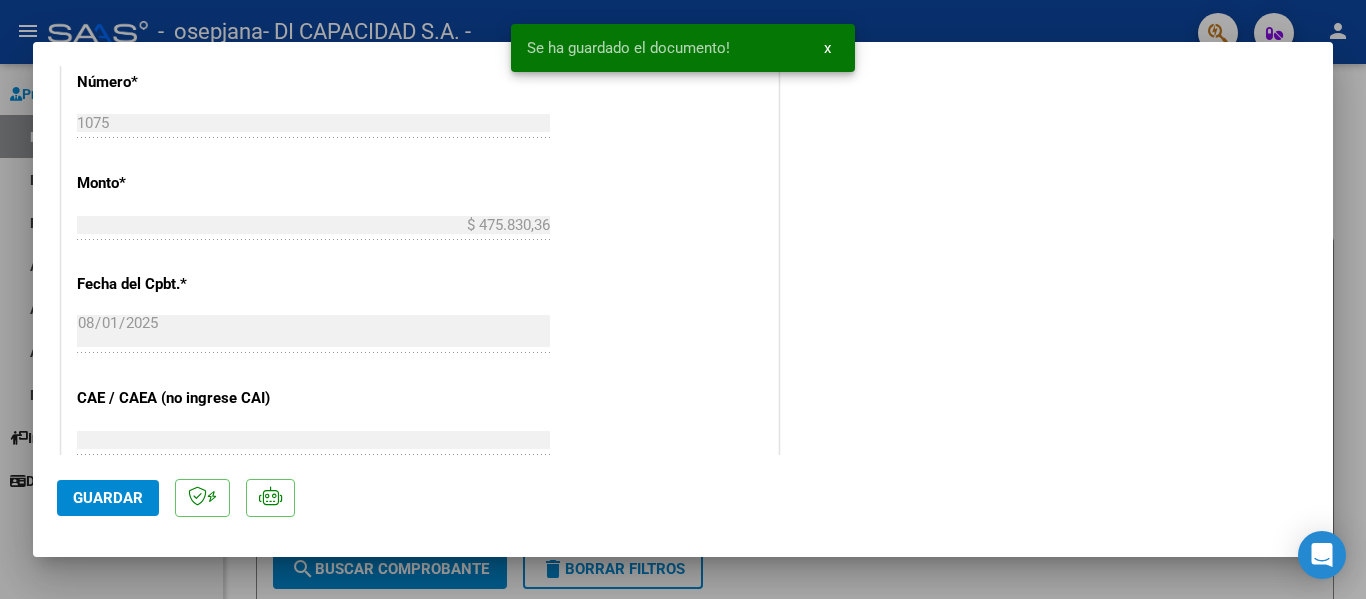 click on "Guardar" 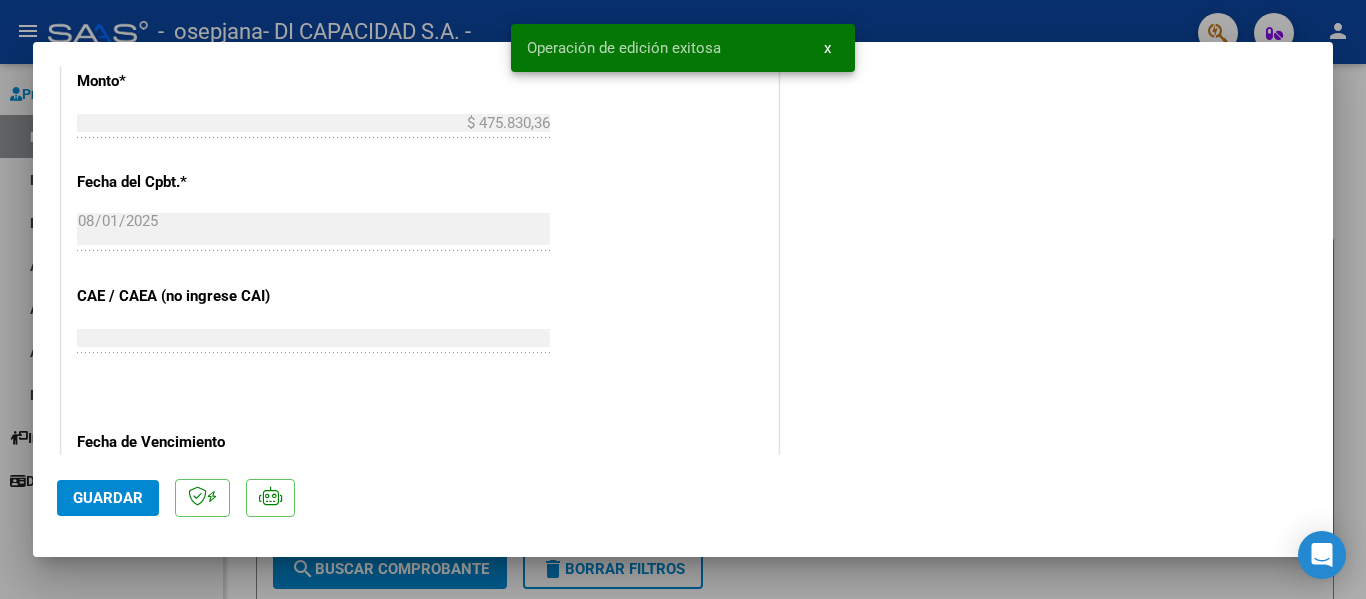 scroll, scrollTop: 1201, scrollLeft: 0, axis: vertical 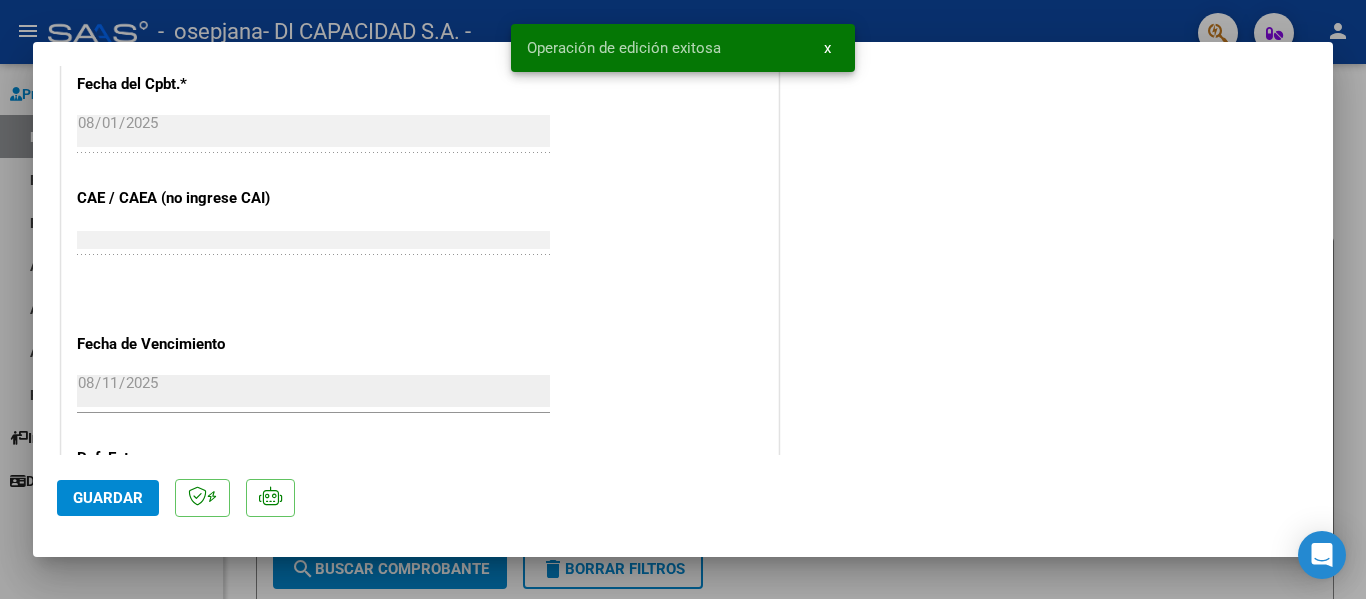click on "COMENTARIOS Comentarios del Prestador / Gerenciador:  PREAPROBACIÓN PARA INTEGRACION  Legajo preaprobado para Período de Prestación:  202507 Ver Legajo Asociado  CUIL:  [NUMBER]  Nombre y Apellido:  [LAST] [FIRST] [MIDDLE]  Período Desde:  202501  Período Hasta:  202512  Admite Dependencia:   NO save  Quitar Legajo   DOCUMENTACIÓN RESPALDATORIA  Agregar Documento ID Documento Usuario Subido Acción 60634  Asistencia   facturacion@di-capacidad.com - DI CAPACIDAD S.A. -   01/08/2025   1 total   1" at bounding box center (1046, -229) 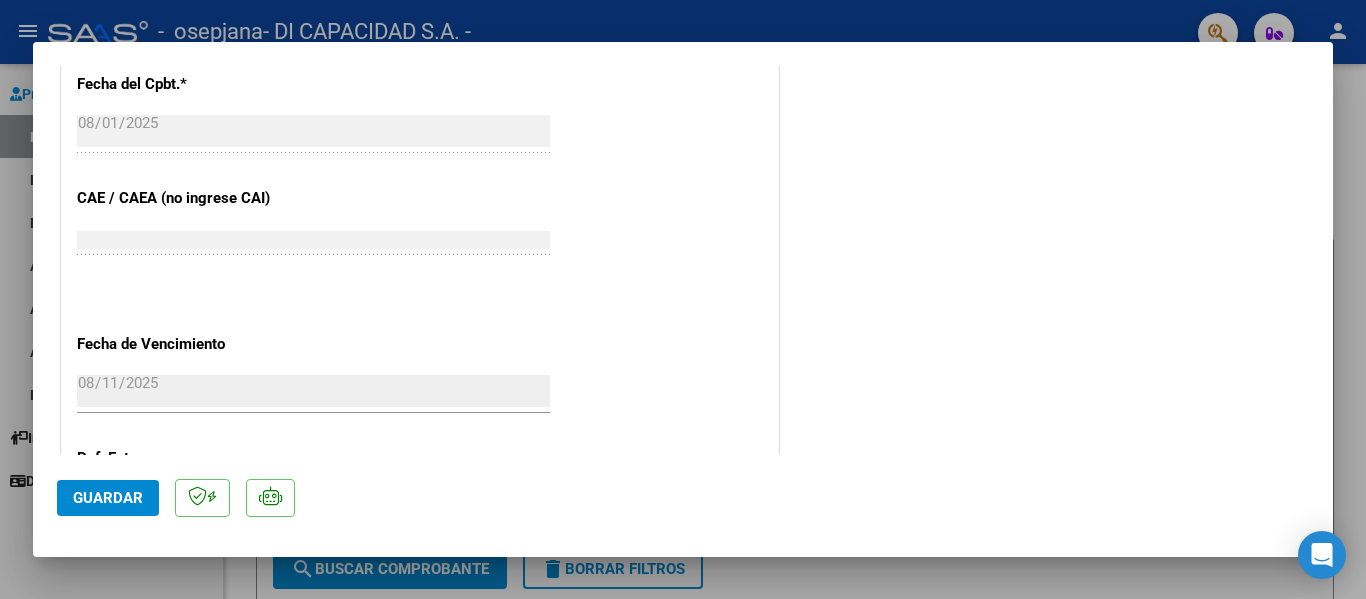 click at bounding box center [683, 299] 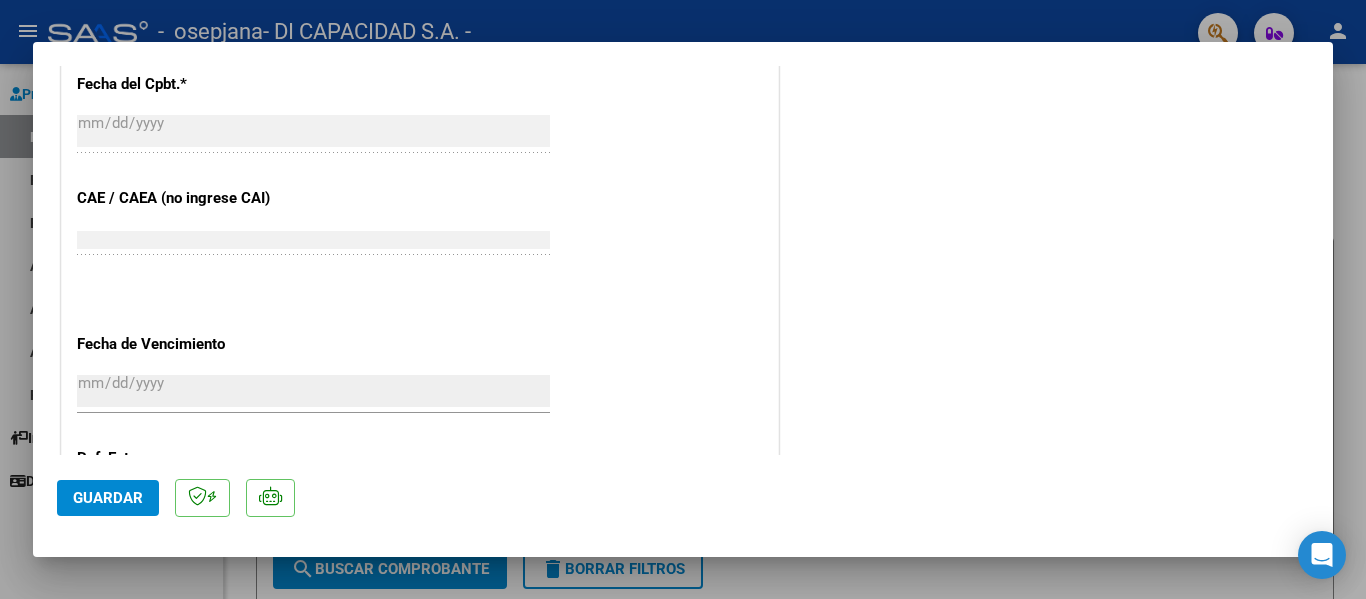 scroll, scrollTop: 1140, scrollLeft: 0, axis: vertical 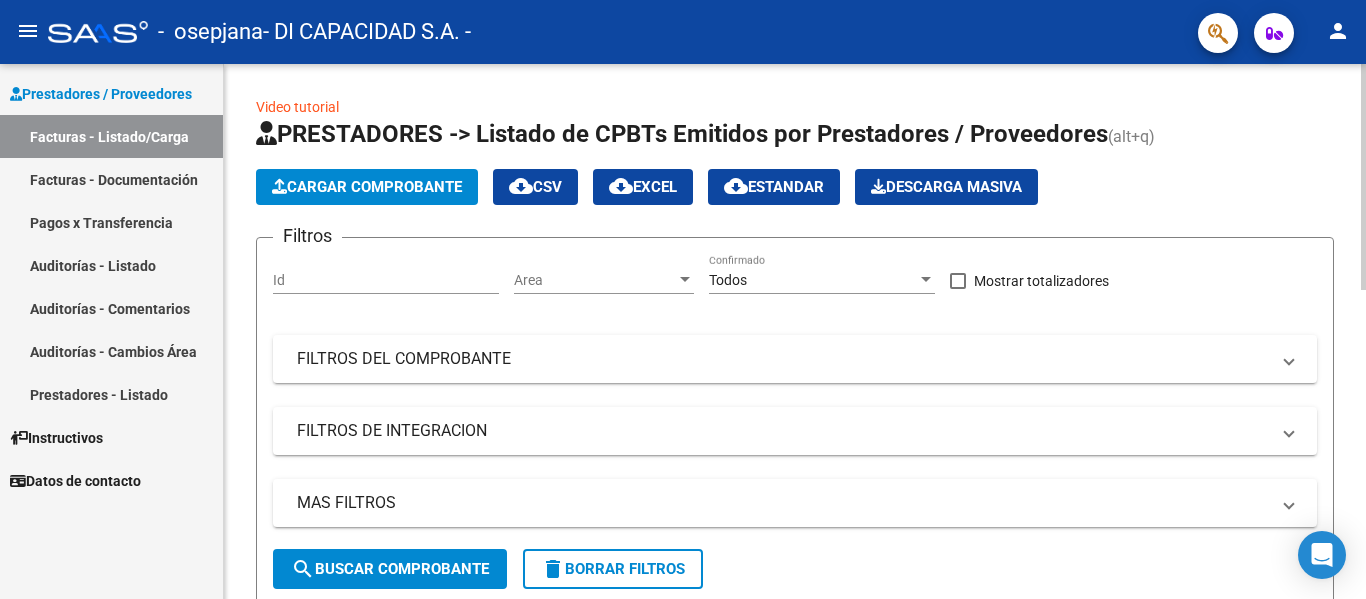 click on "Cargar Comprobante" 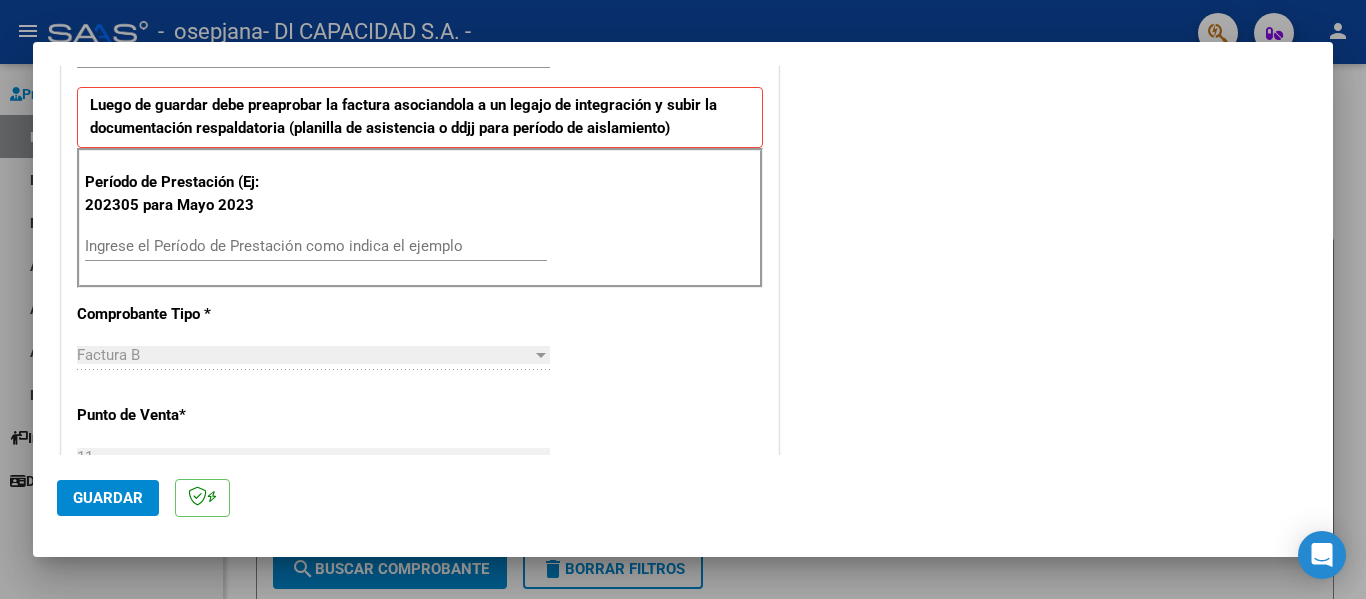 scroll, scrollTop: 500, scrollLeft: 0, axis: vertical 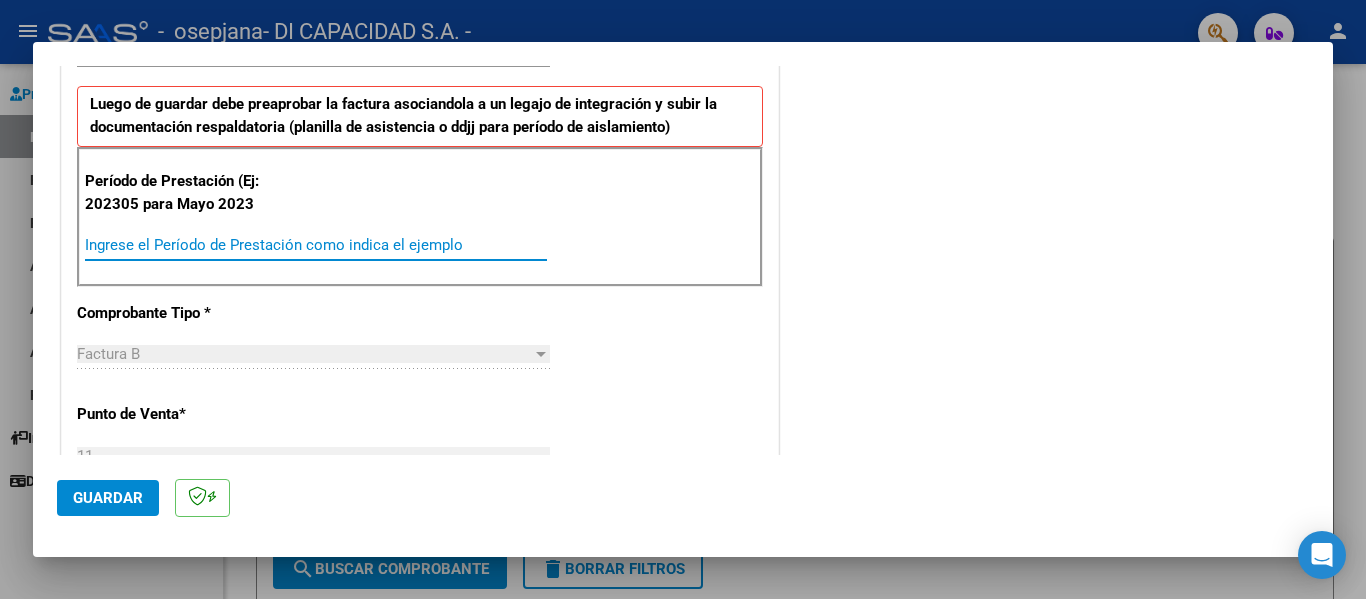 click on "Ingrese el Período de Prestación como indica el ejemplo" at bounding box center [316, 245] 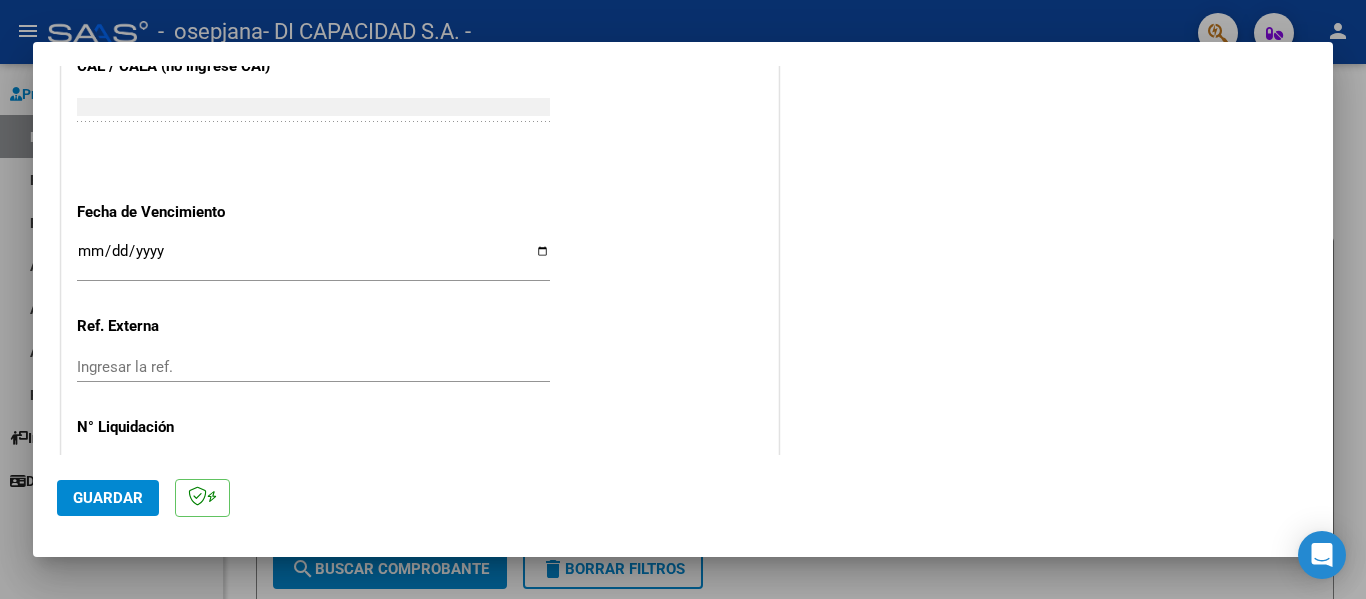 scroll, scrollTop: 1333, scrollLeft: 0, axis: vertical 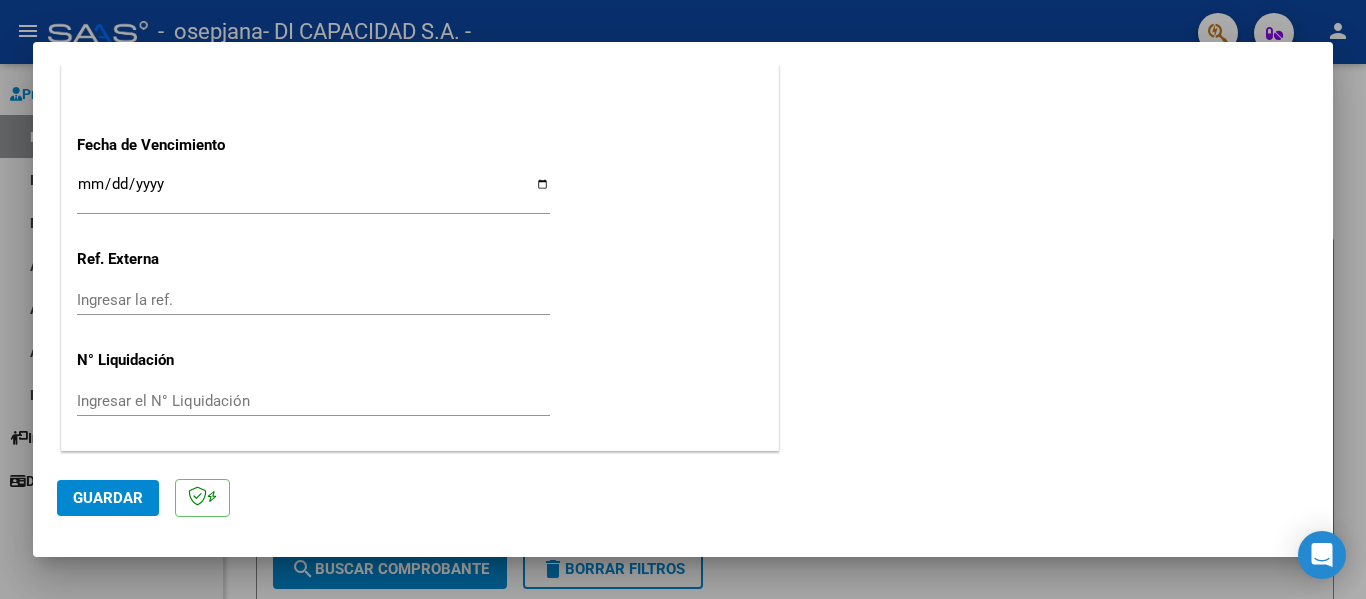 type on "202507" 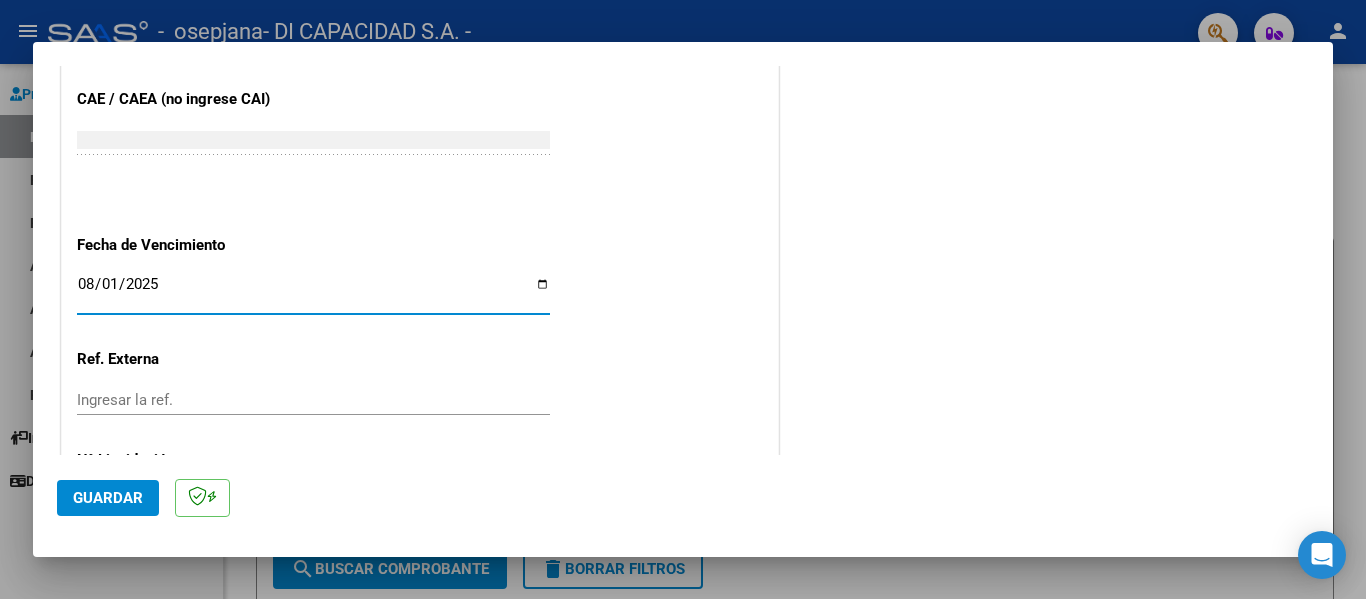 scroll, scrollTop: 1333, scrollLeft: 0, axis: vertical 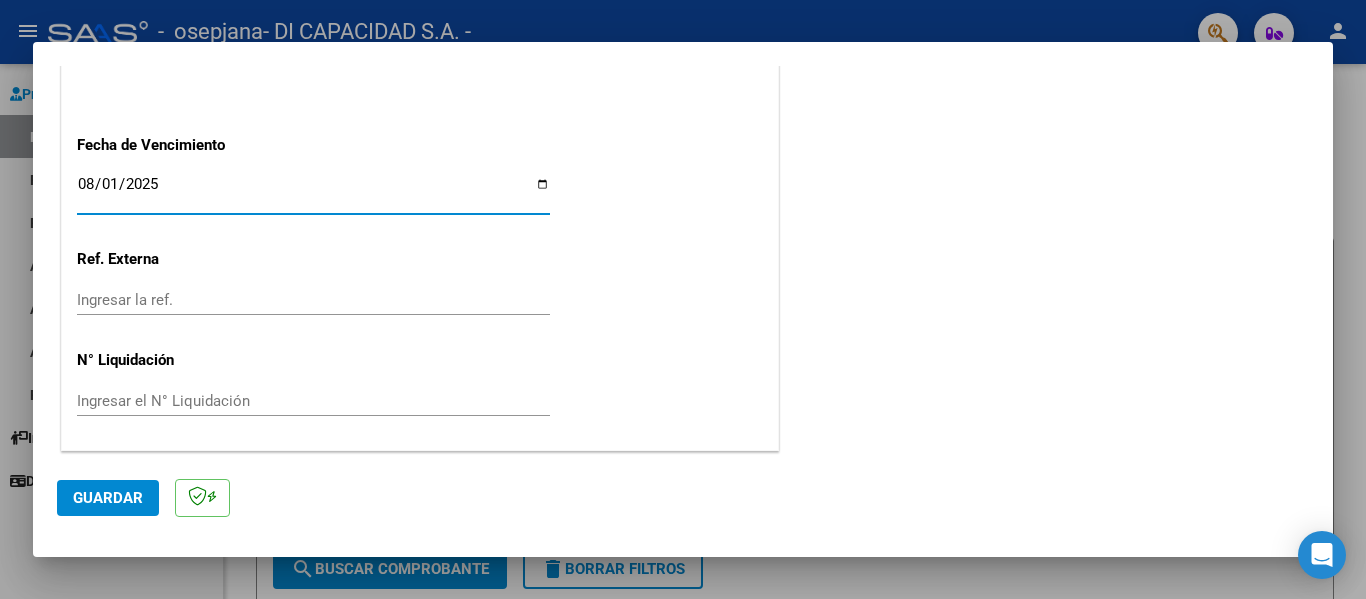 click on "2025-08-01" at bounding box center (313, 192) 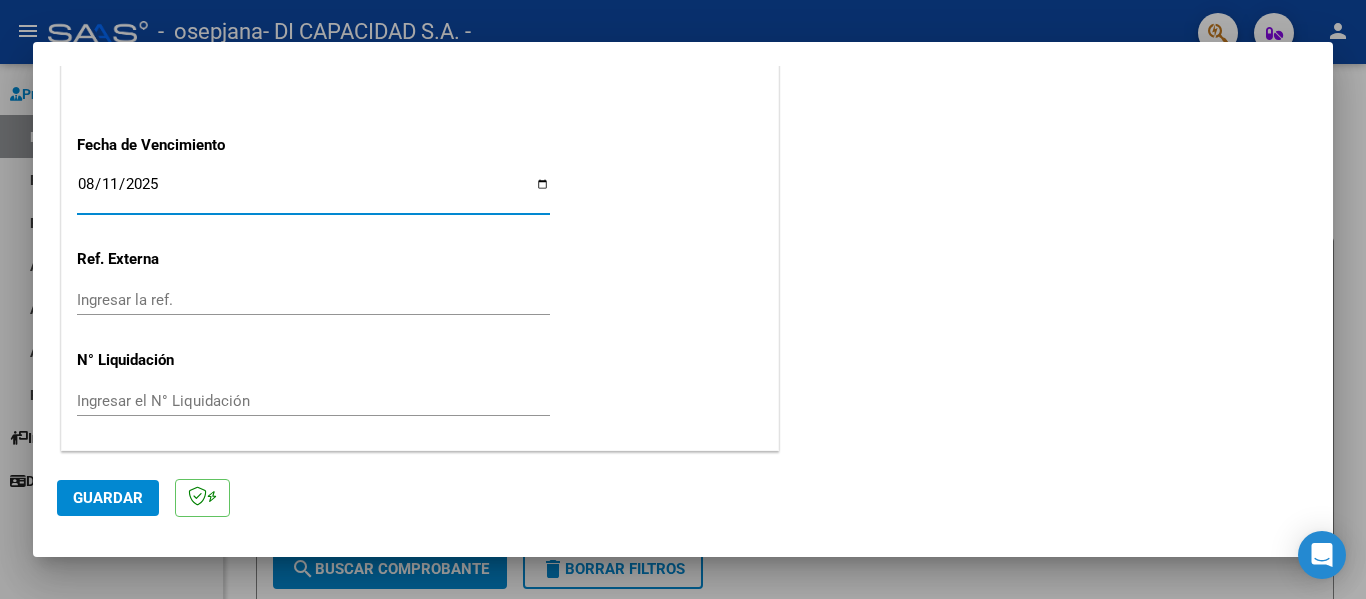 type on "2025-08-11" 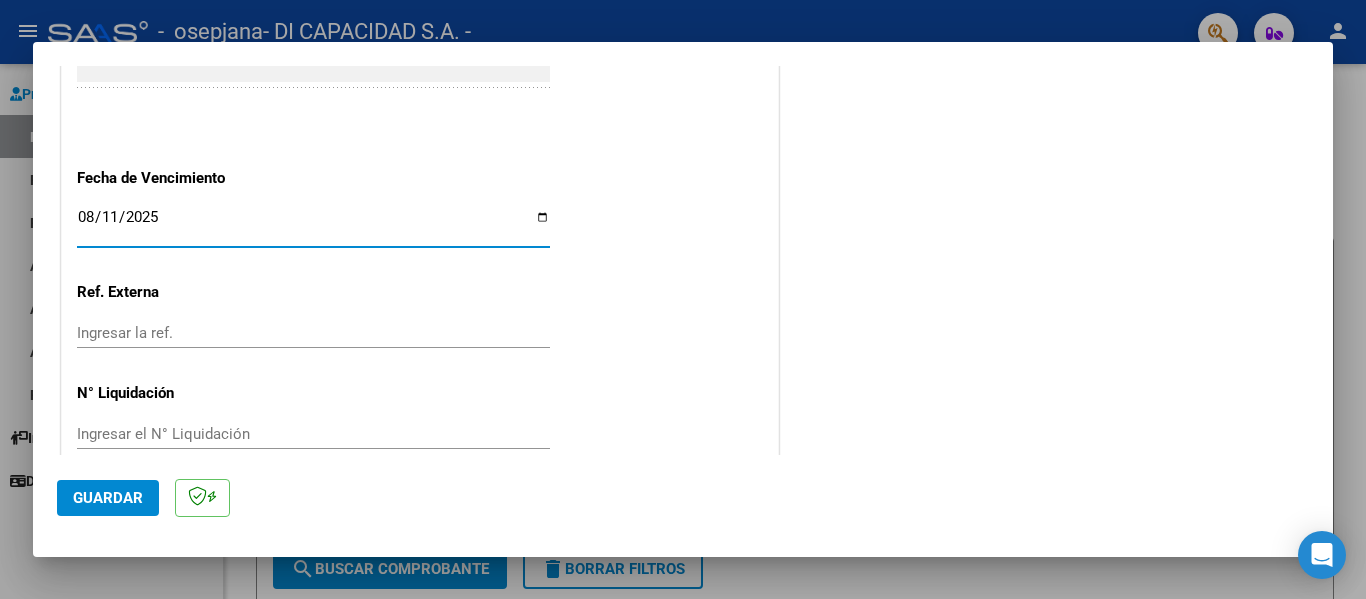 scroll, scrollTop: 1333, scrollLeft: 0, axis: vertical 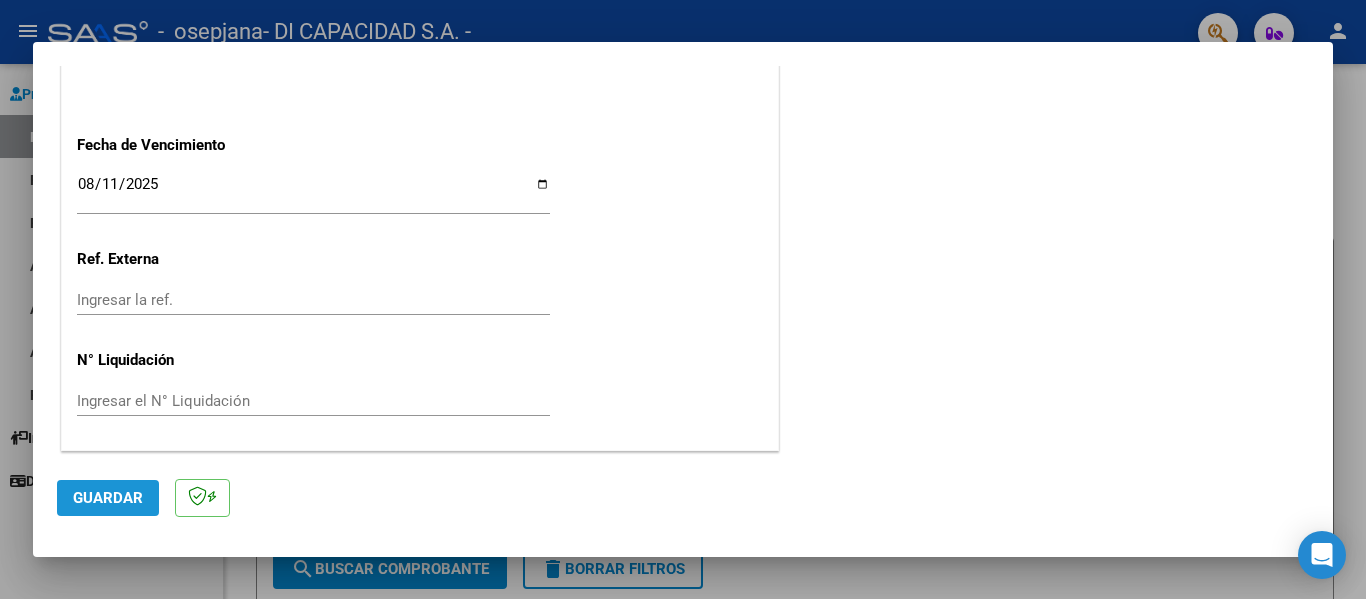 click on "Guardar" 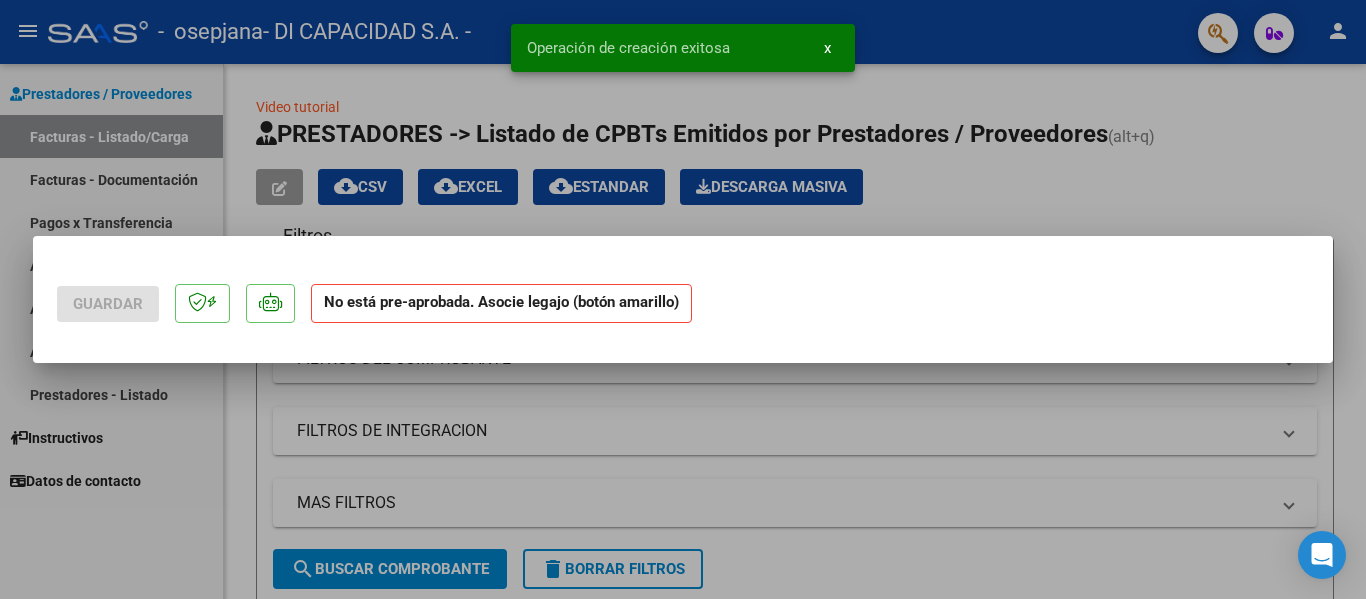 scroll, scrollTop: 0, scrollLeft: 0, axis: both 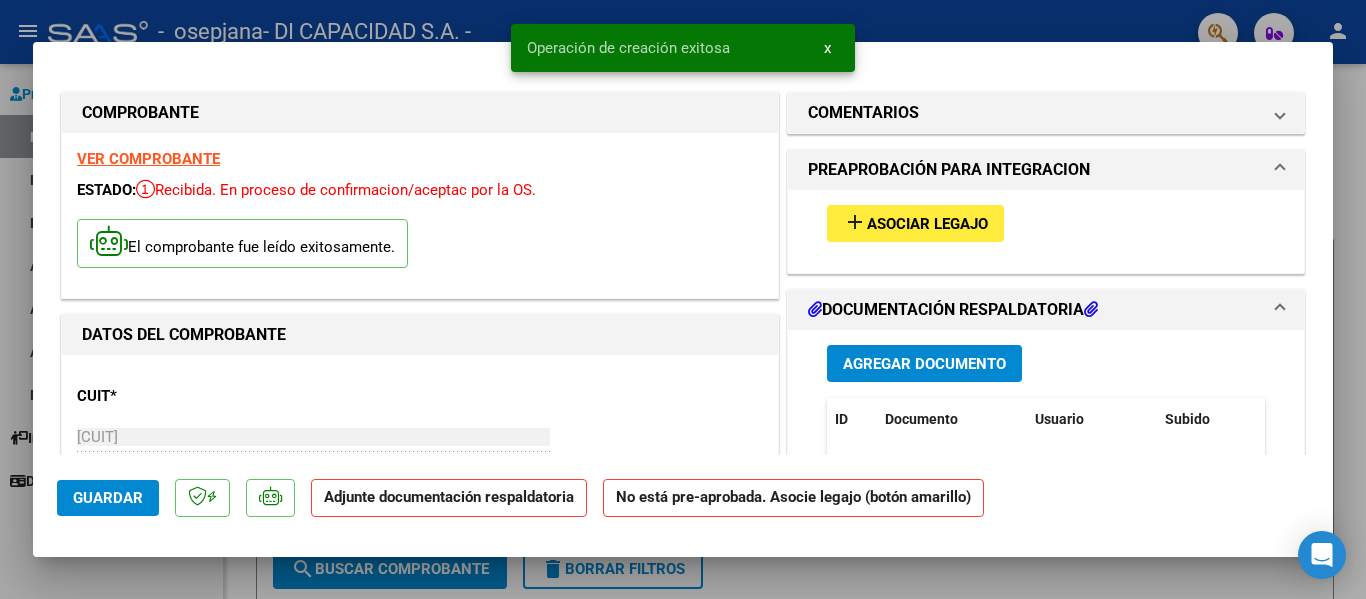 click on "add Asociar Legajo" at bounding box center [915, 223] 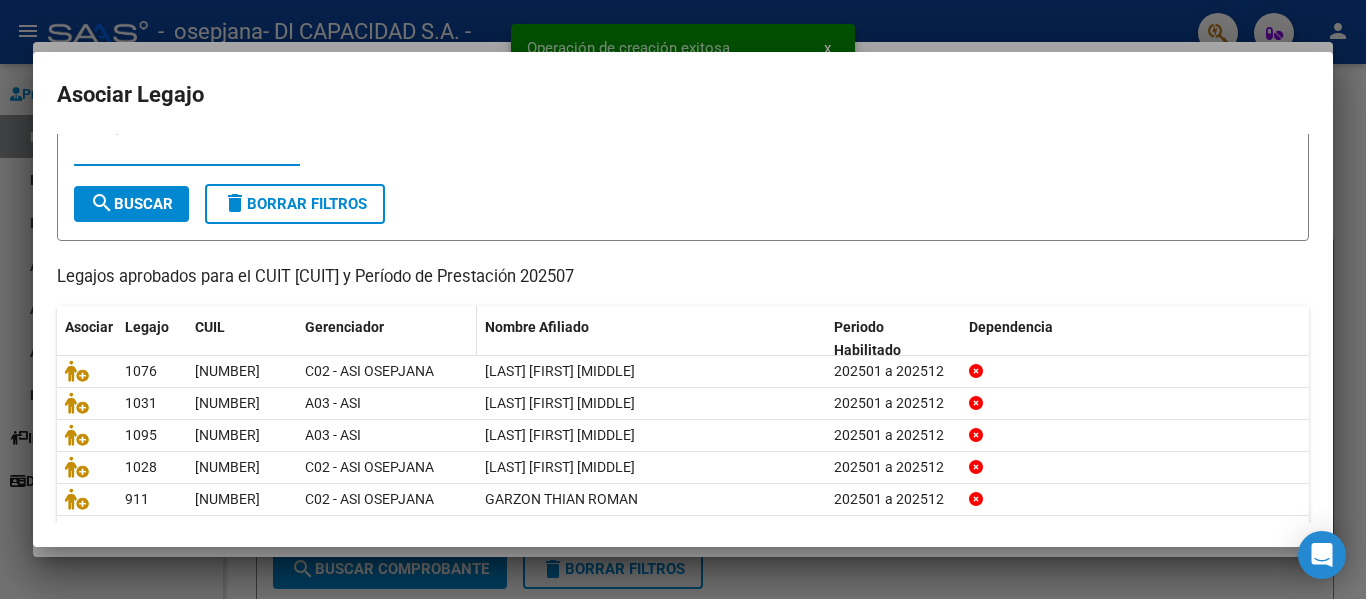 scroll, scrollTop: 100, scrollLeft: 0, axis: vertical 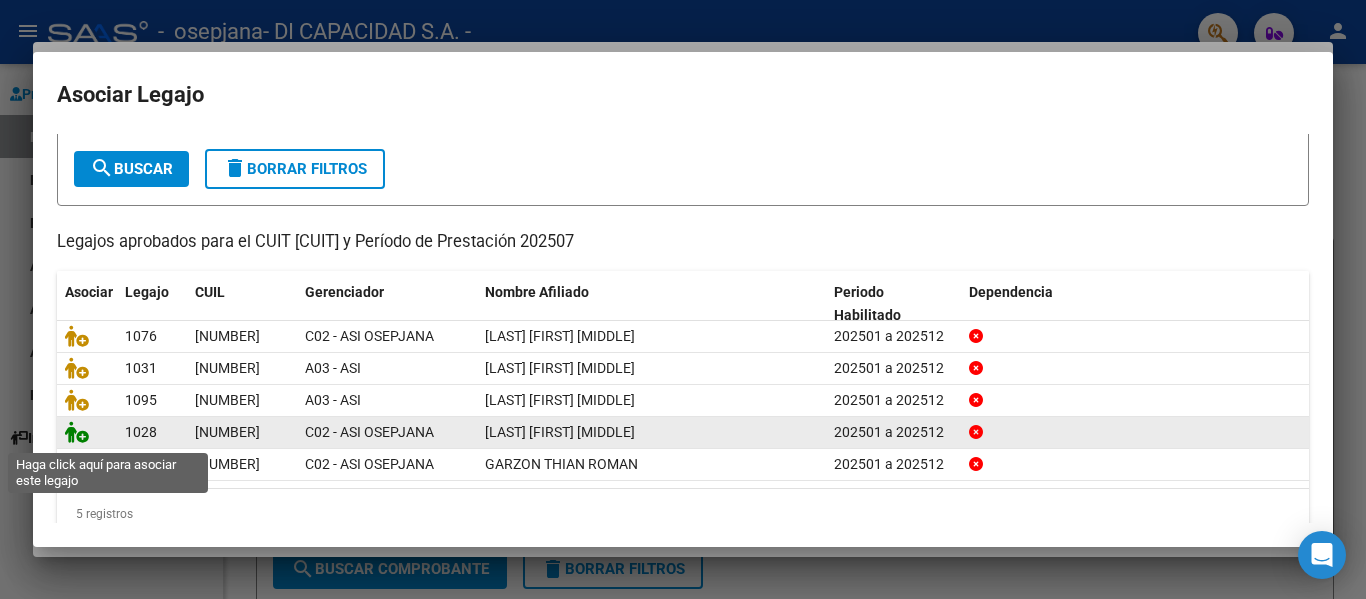 click 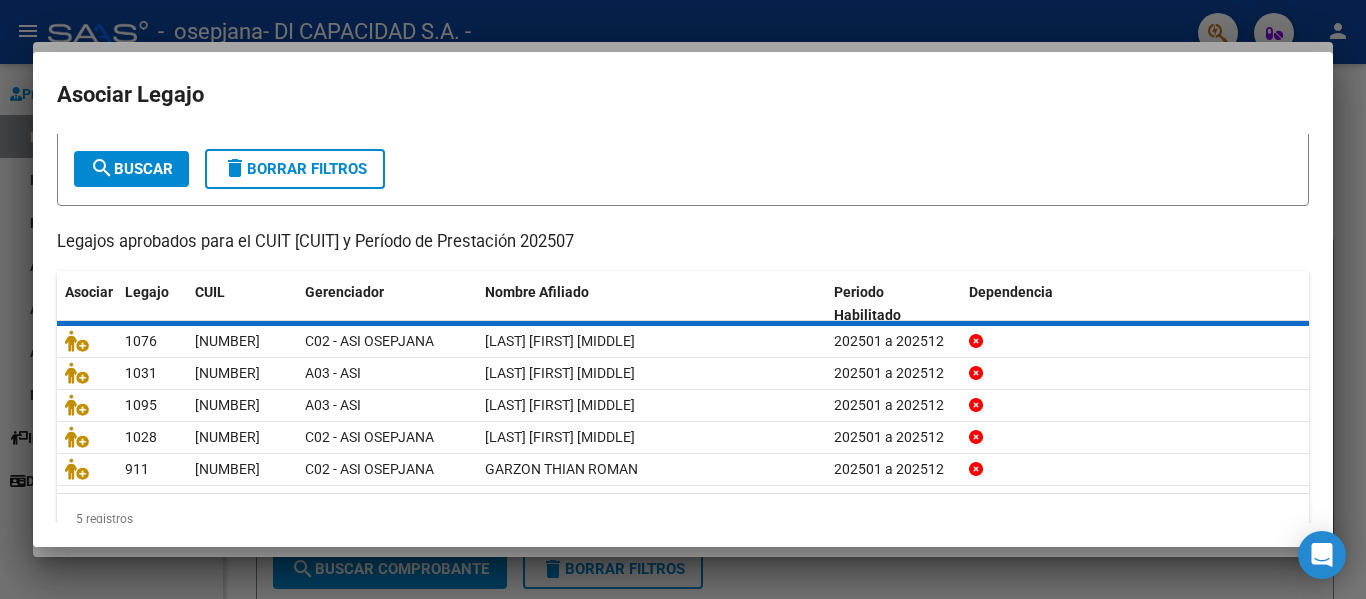 scroll, scrollTop: 137, scrollLeft: 0, axis: vertical 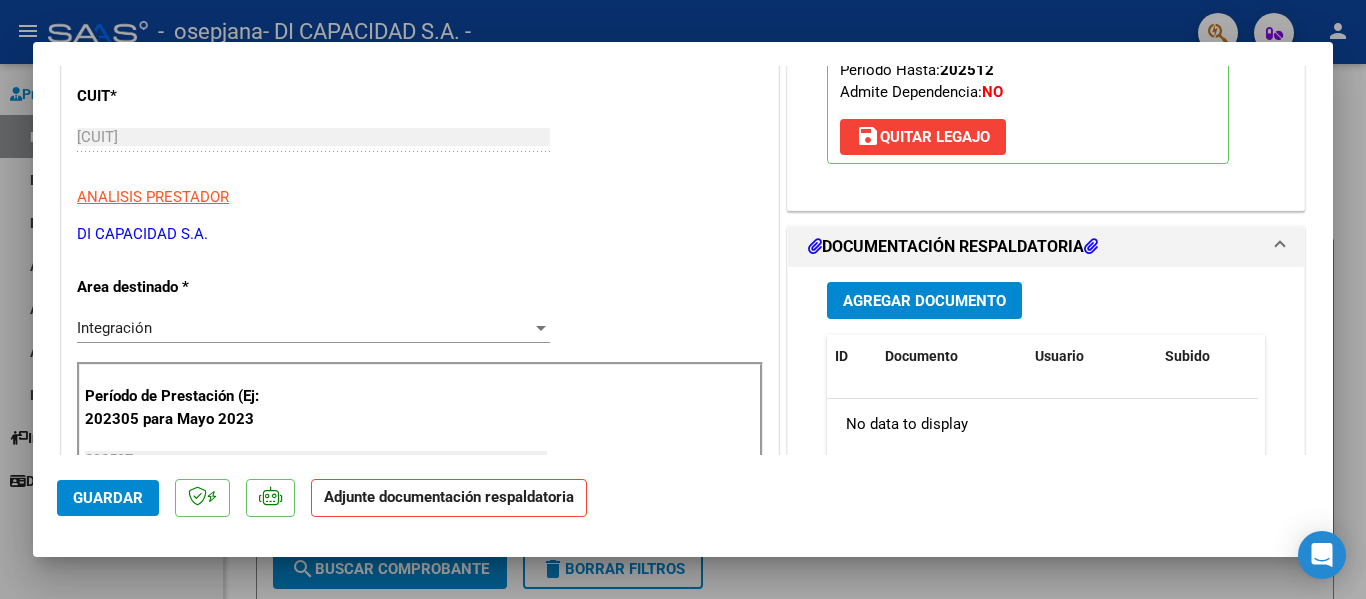 click on "Agregar Documento" at bounding box center [924, 300] 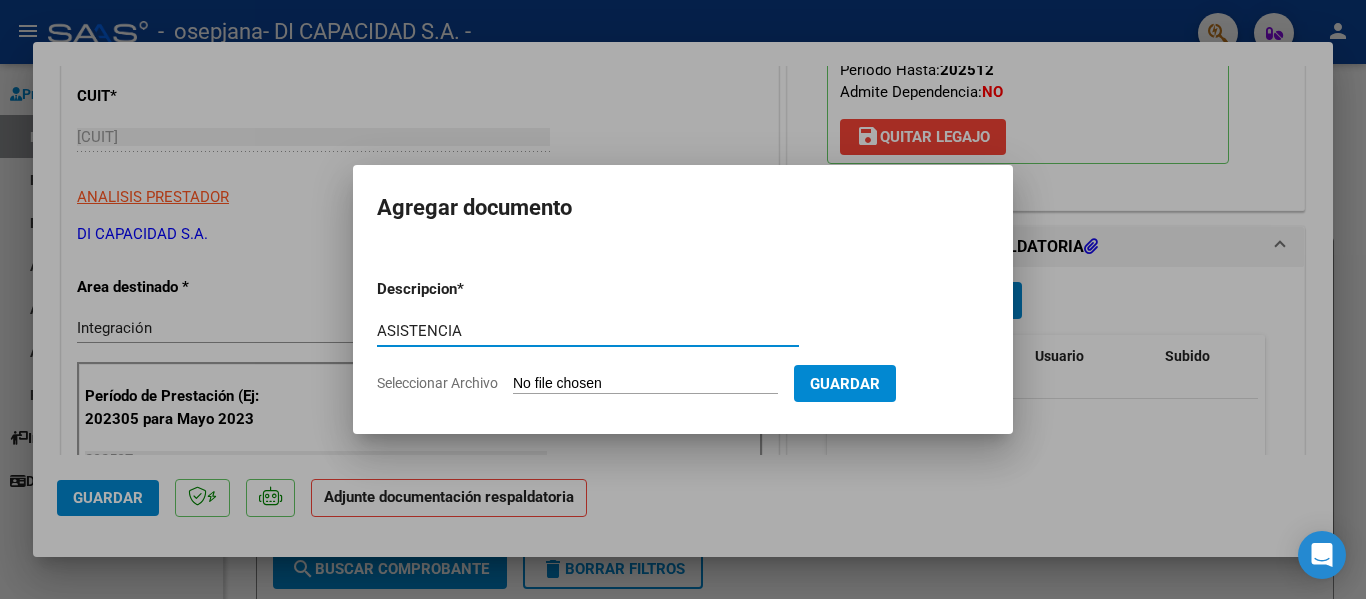 type on "ASISTENCIA" 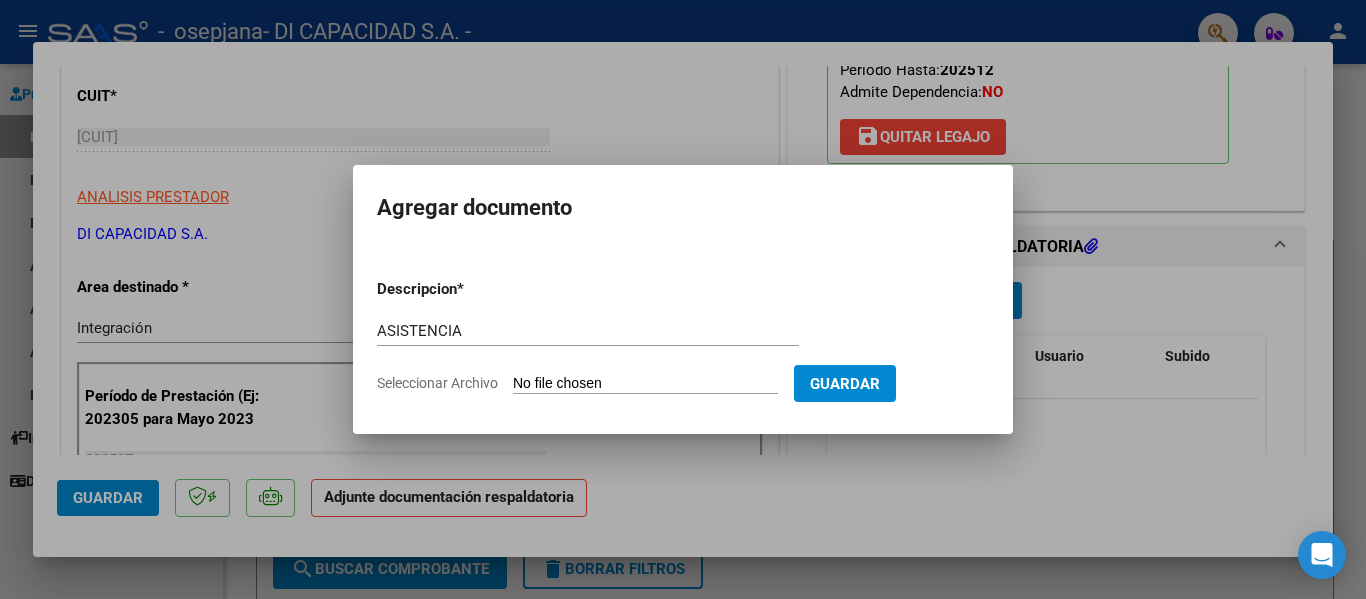 type on "C:\fakepath\07-2025 [LAST] [FIRST] [MIDDLE] SAIE.pdf" 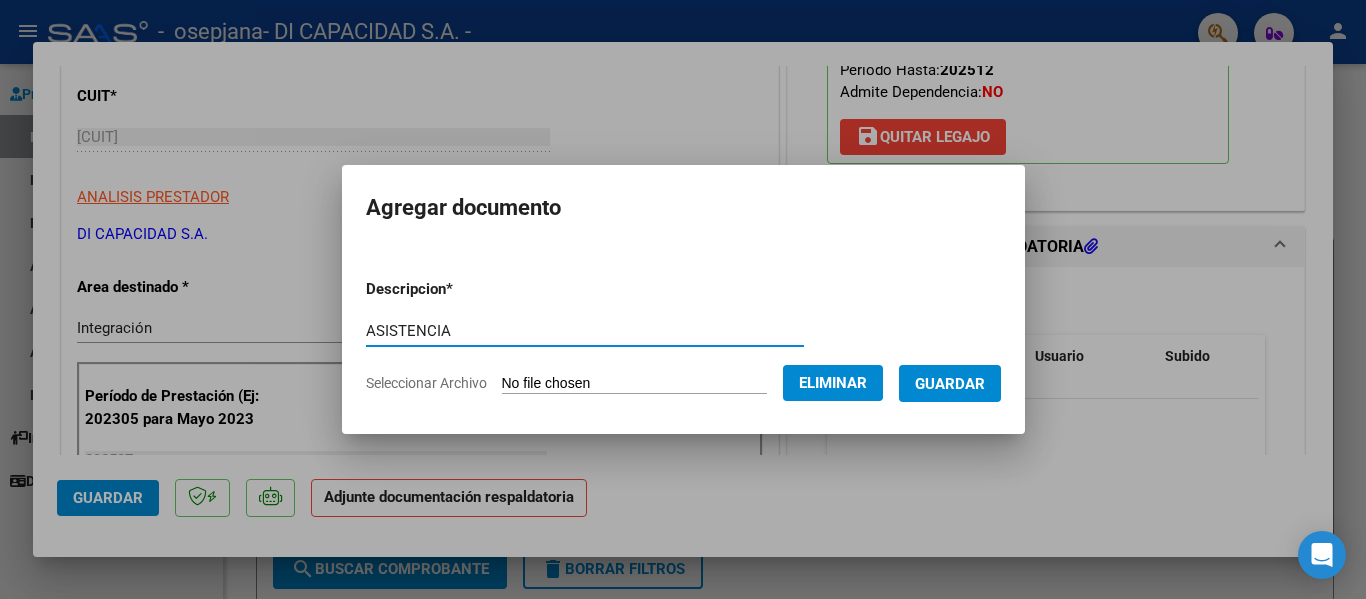 click on "Guardar" at bounding box center [950, 384] 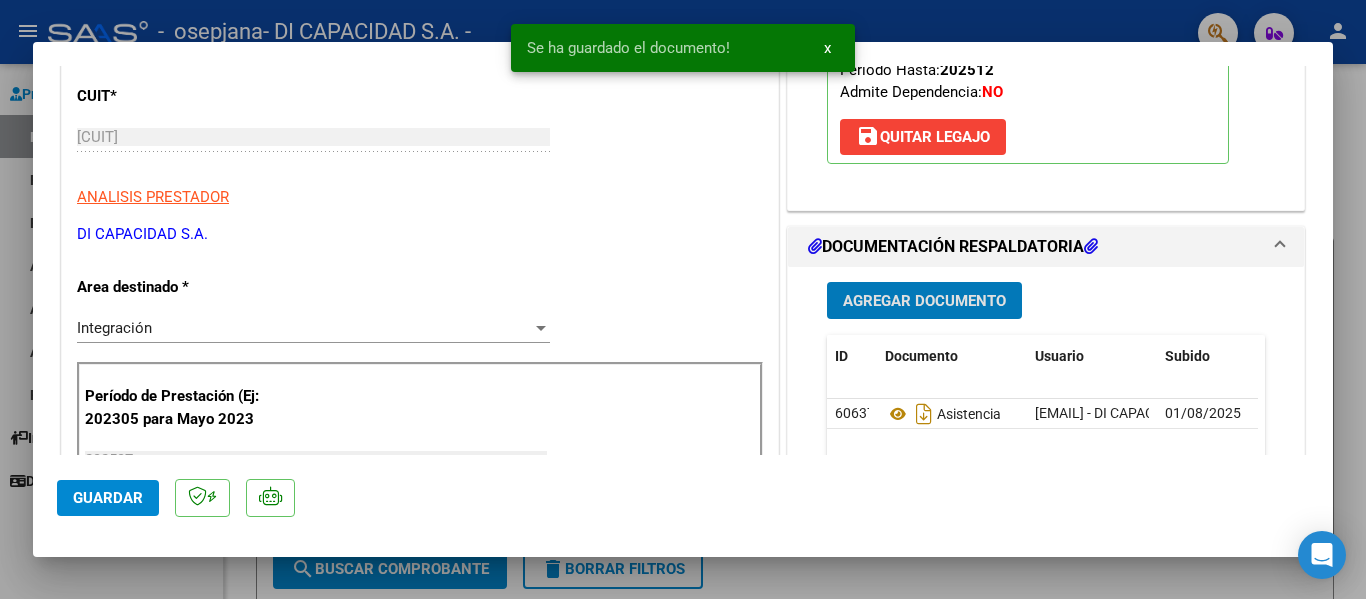 click on "CUIT  *   [CUIT] Ingresar CUIT  ANALISIS PRESTADOR  DI CAPACIDAD S.A.  ARCA Padrón  Area destinado * Integración Seleccionar Area Período de Prestación (Ej: 202305 para Mayo 2023    202507 Ingrese el Período de Prestación como indica el ejemplo   Una vez que se asoció a un legajo aprobado no se puede cambiar el período de prestación.   Comprobante Tipo * Factura B Seleccionar Tipo Punto de Venta  *   11 Ingresar el Nro.  Número  *   1088 Ingresar el Nro.  Monto  *   $ 475.830,36 Ingresar el monto  Fecha del Cpbt.  *   2025-08-01 Ingresar la fecha  CAE / CAEA (no ingrese CAI)    75304152654770 Ingresar el CAE o CAEA (no ingrese CAI)  Fecha de Vencimiento    2025-08-11 Ingresar la fecha  Ref. Externa    Ingresar la ref.  N° Liquidación    Ingresar el N° Liquidación" at bounding box center (420, 803) 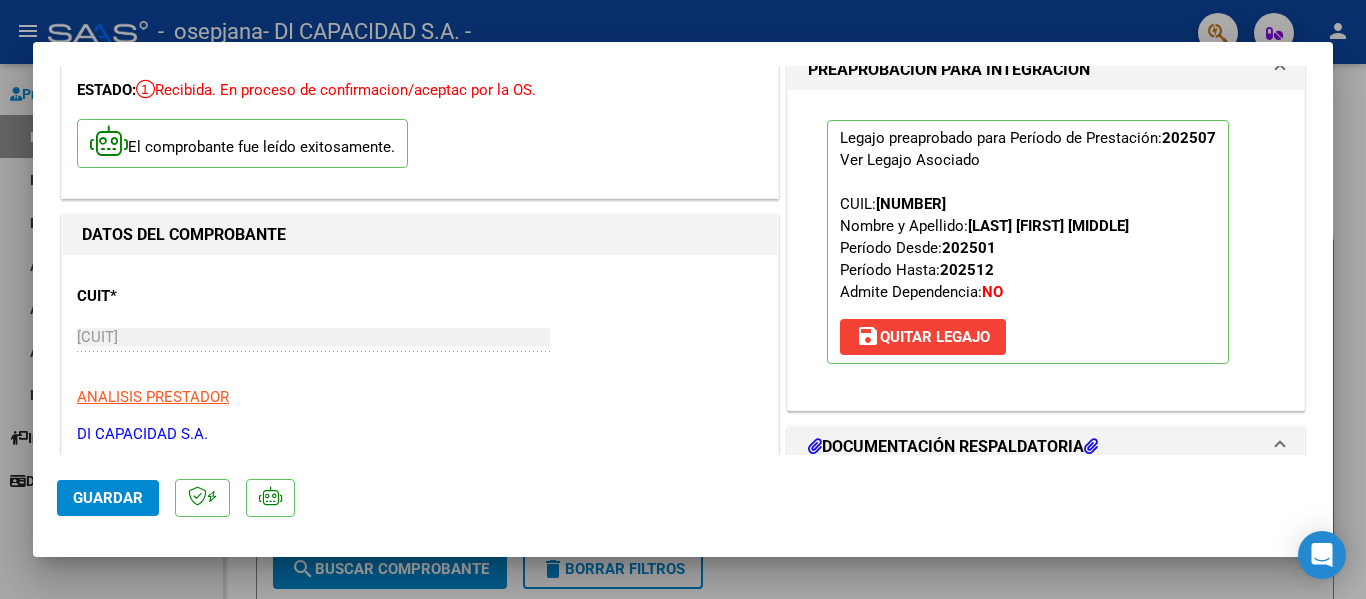 scroll, scrollTop: 0, scrollLeft: 0, axis: both 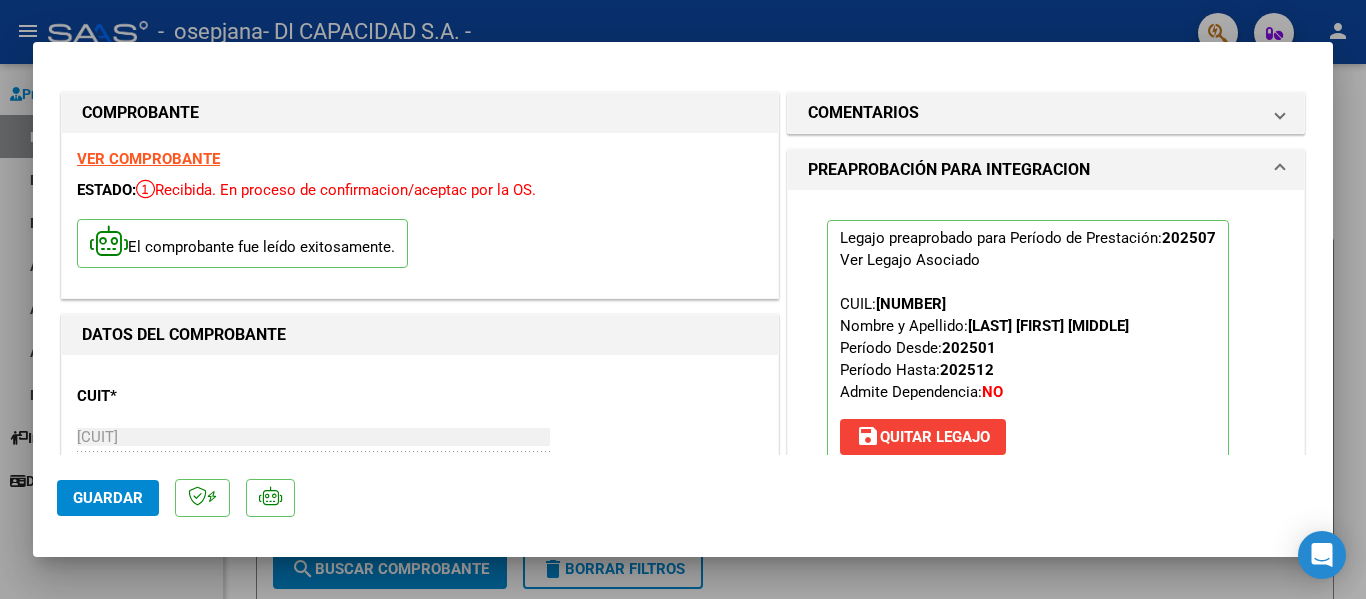 click at bounding box center [683, 299] 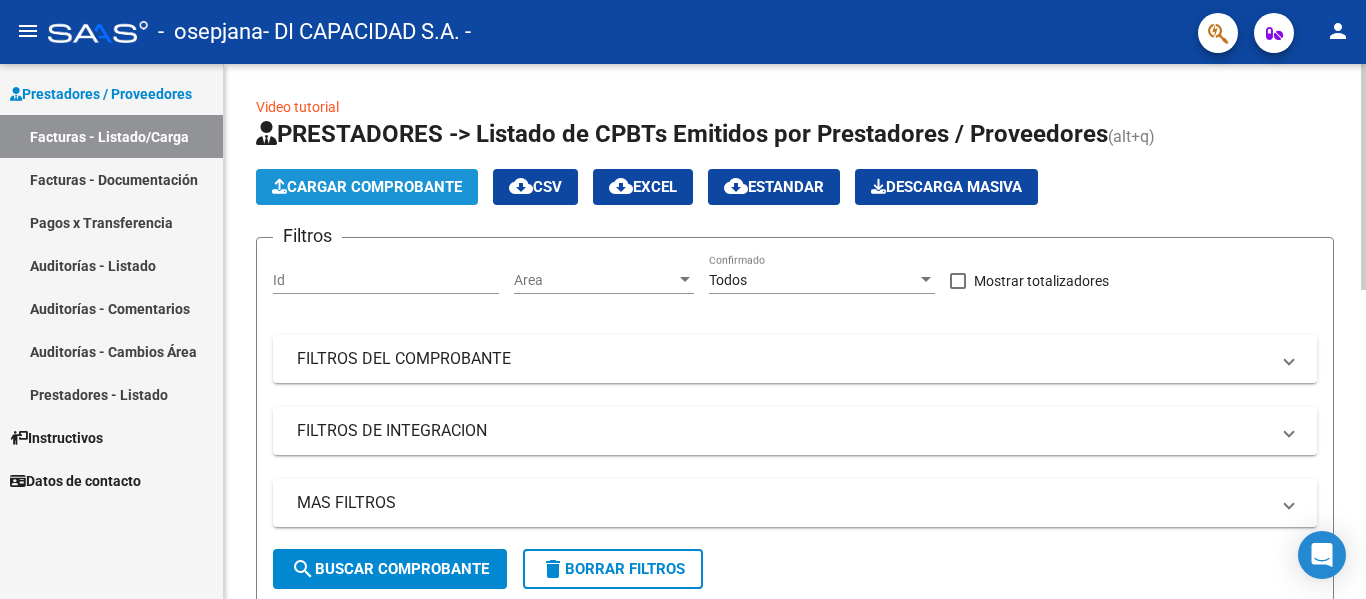 click on "Cargar Comprobante" 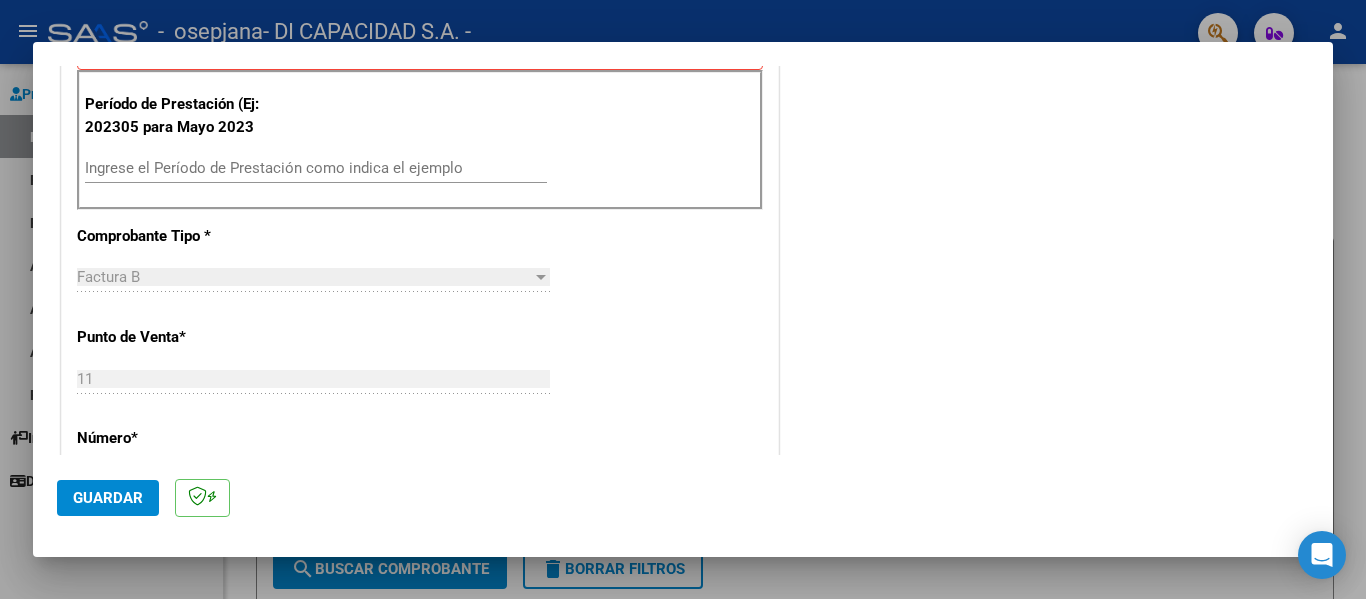 scroll, scrollTop: 400, scrollLeft: 0, axis: vertical 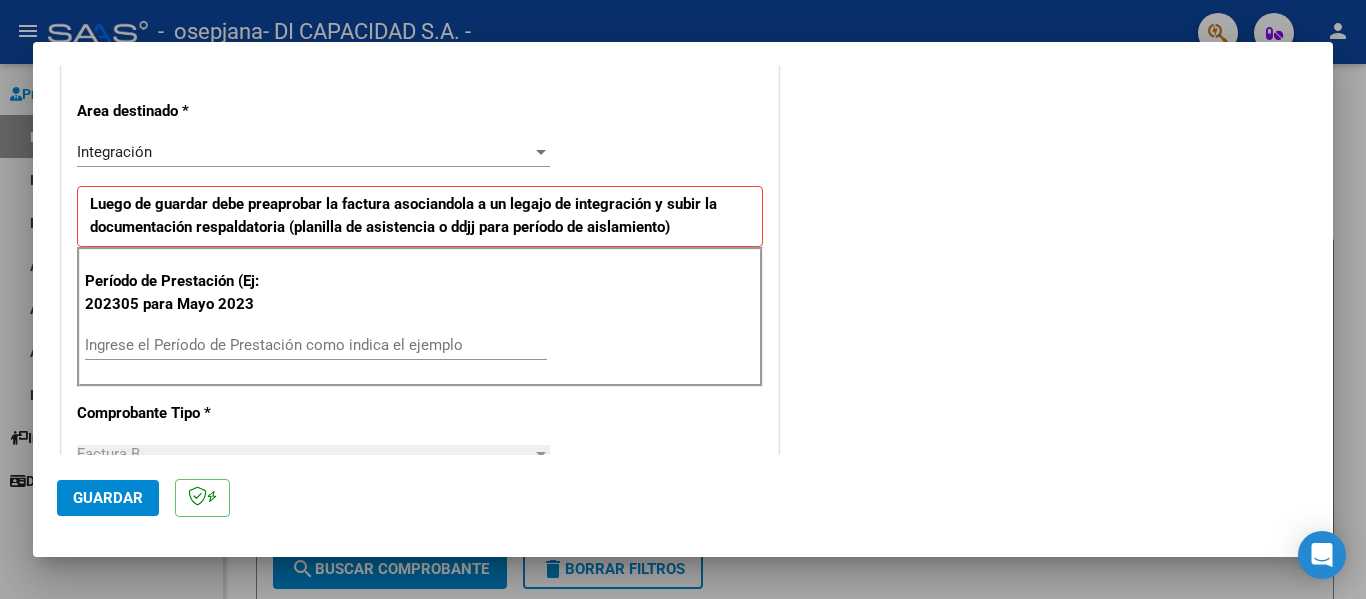 click on "Ingrese el Período de Prestación como indica el ejemplo" at bounding box center (316, 345) 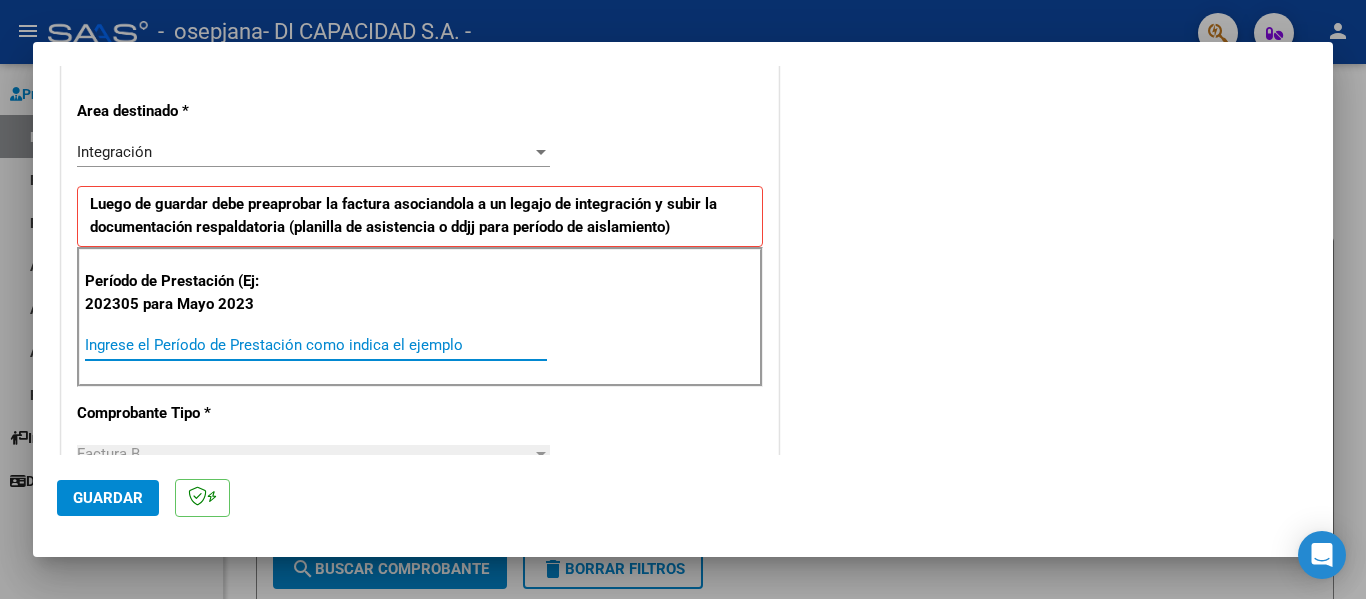 click on "Ingrese el Período de Prestación como indica el ejemplo" at bounding box center [316, 345] 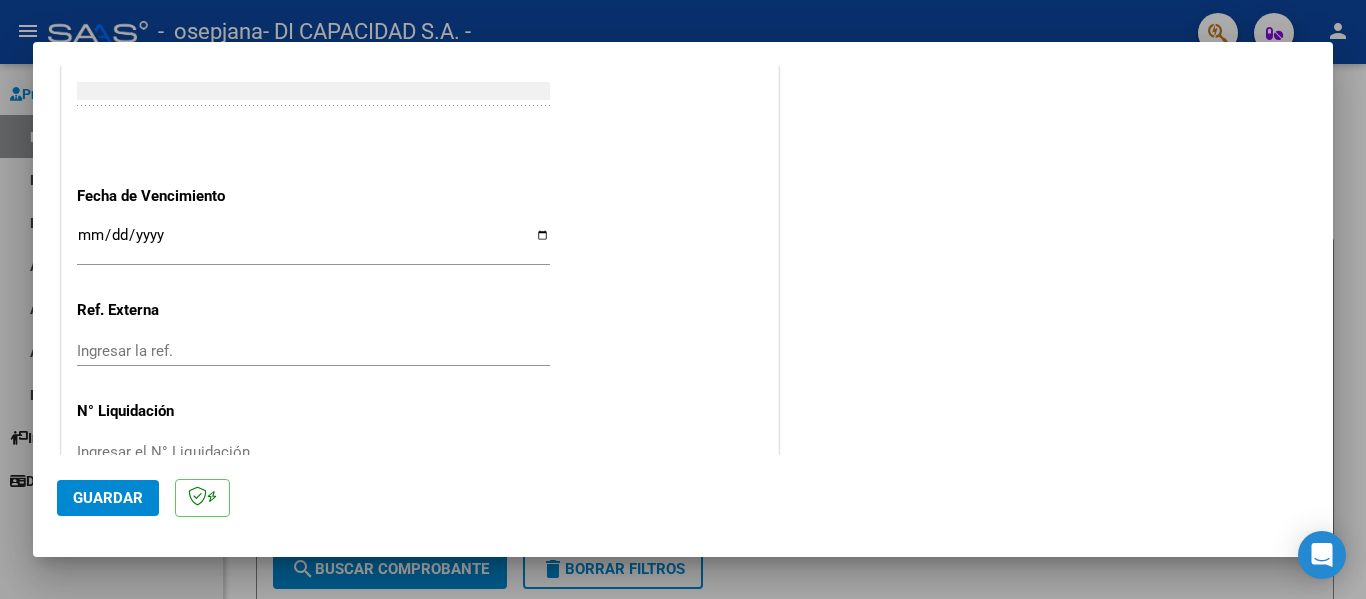 scroll, scrollTop: 1233, scrollLeft: 0, axis: vertical 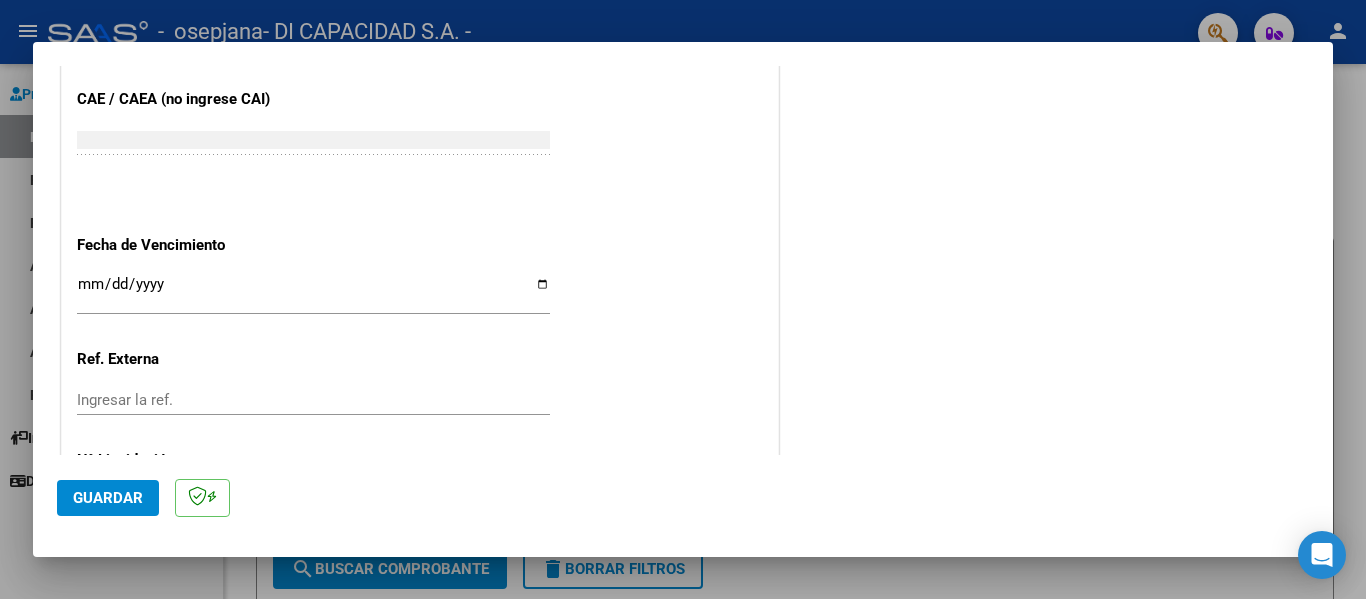 type on "202507" 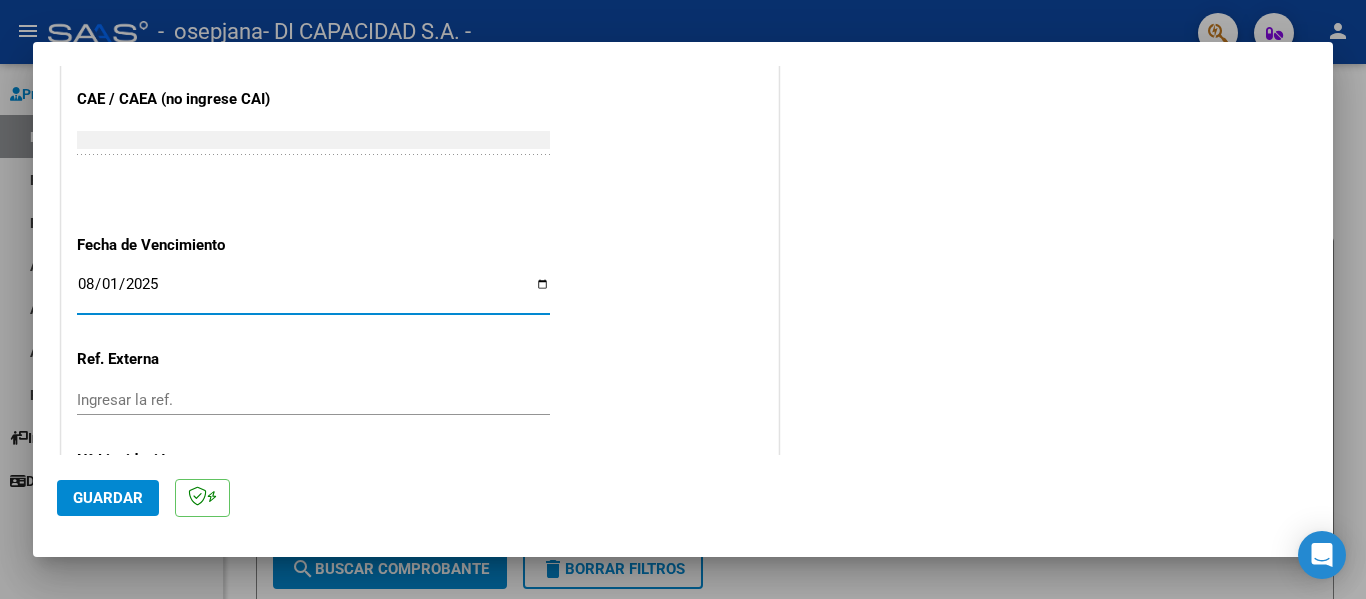 click on "2025-08-01" at bounding box center [313, 292] 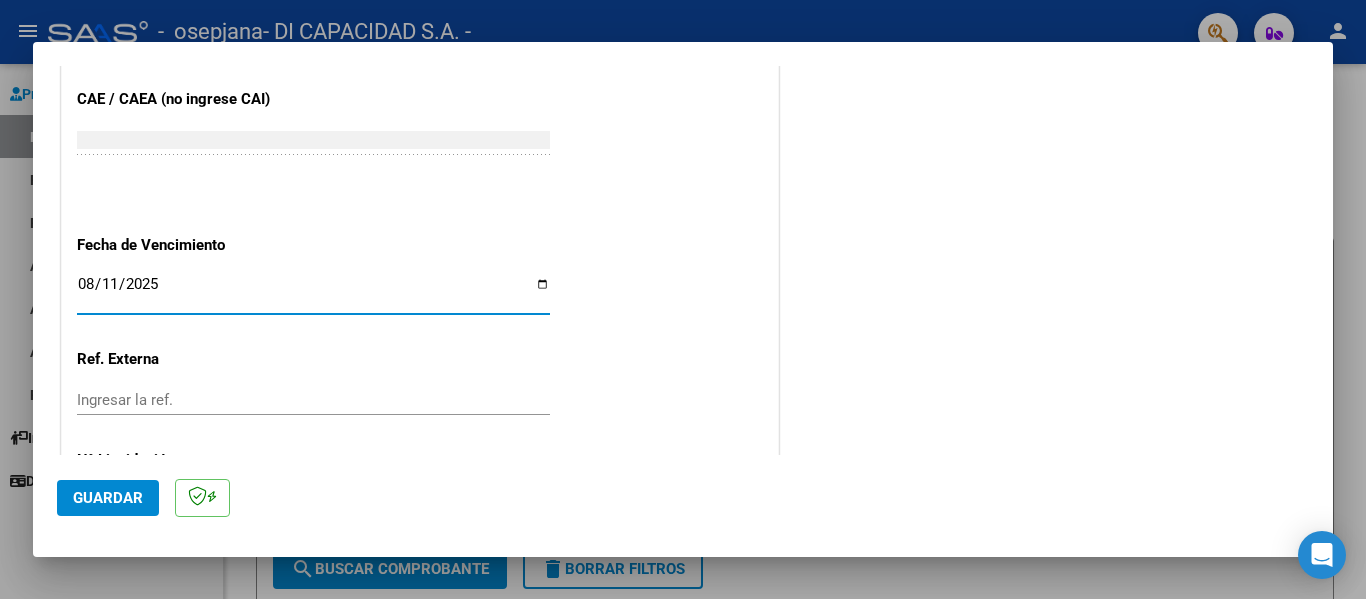 type on "2025-08-11" 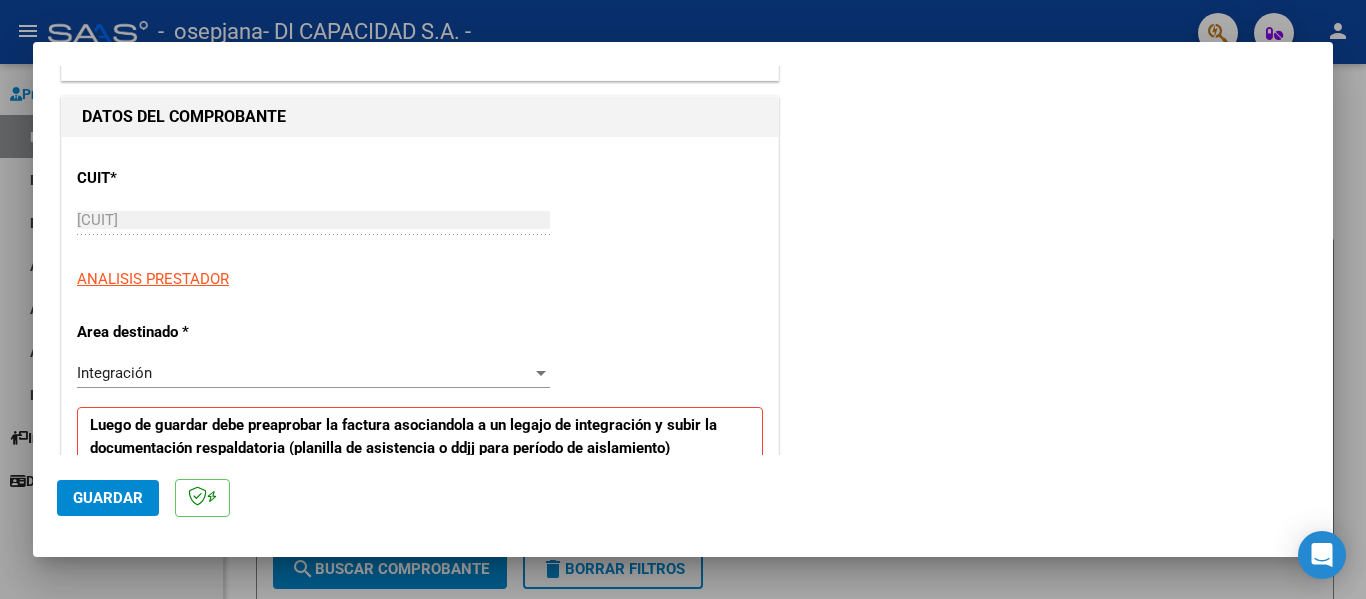 scroll, scrollTop: 0, scrollLeft: 0, axis: both 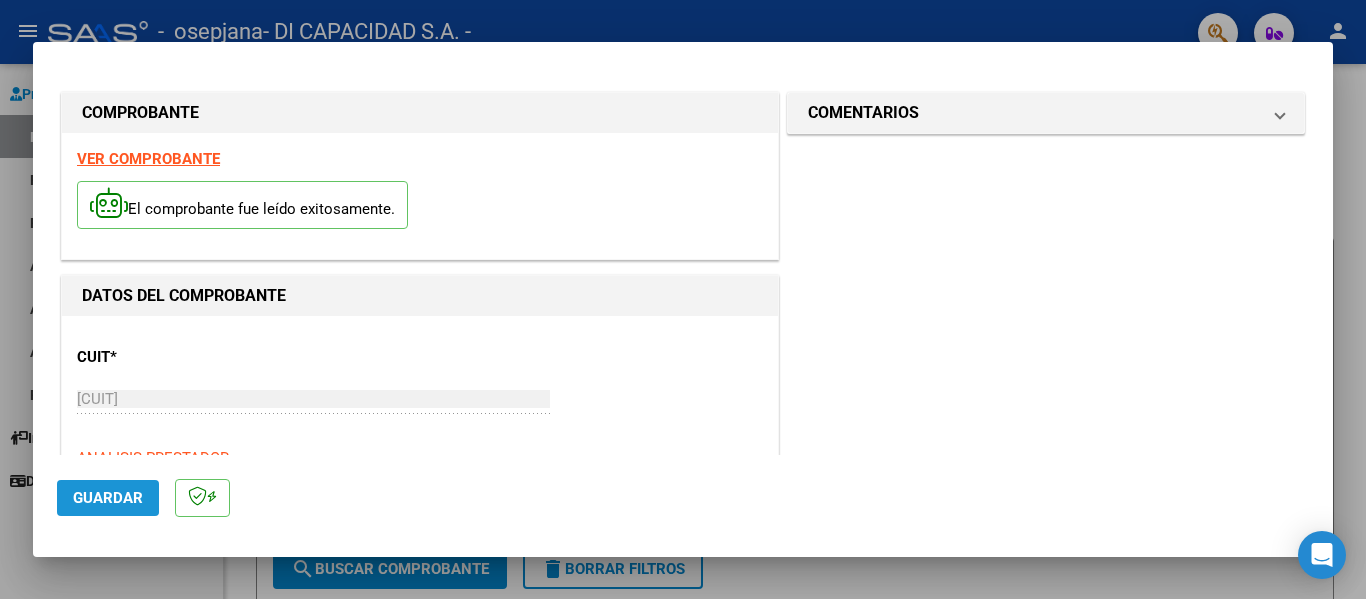 click on "Guardar" 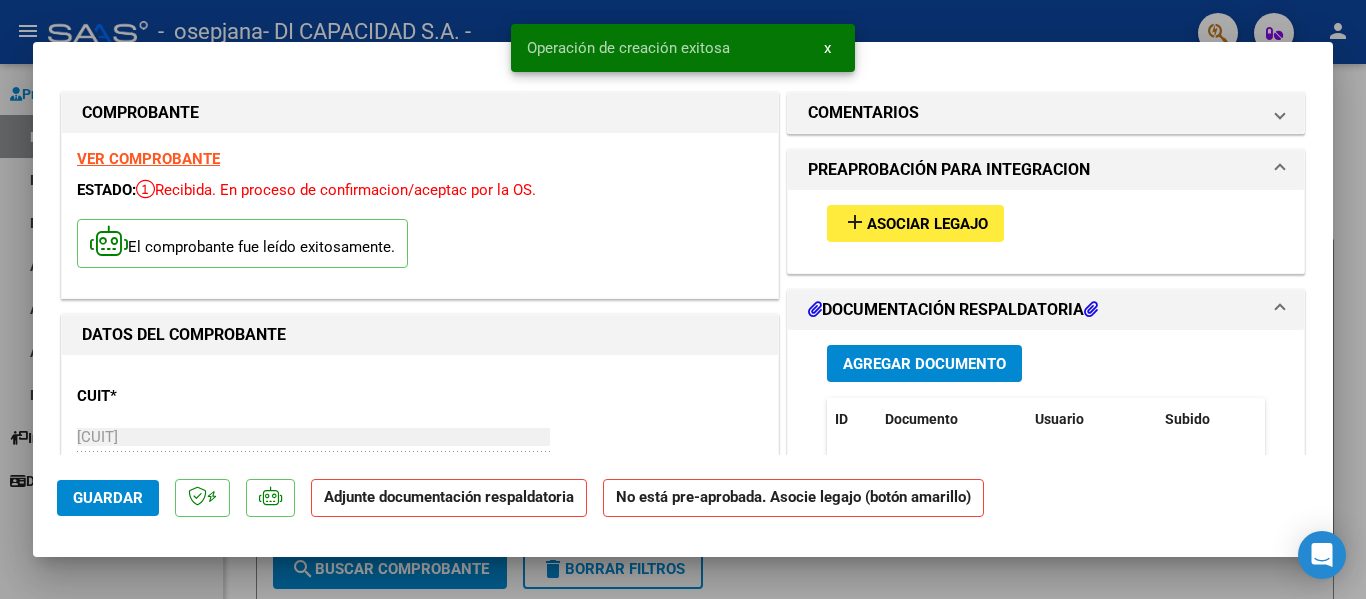 click on "Asociar Legajo" at bounding box center [927, 224] 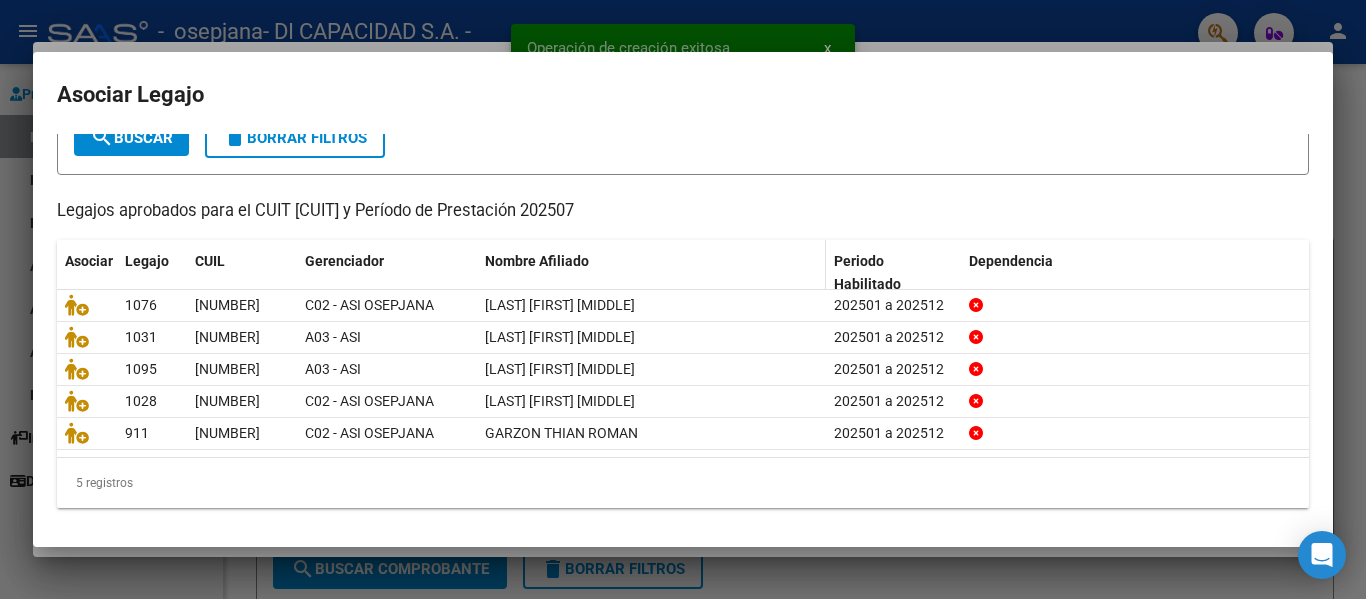 scroll, scrollTop: 137, scrollLeft: 0, axis: vertical 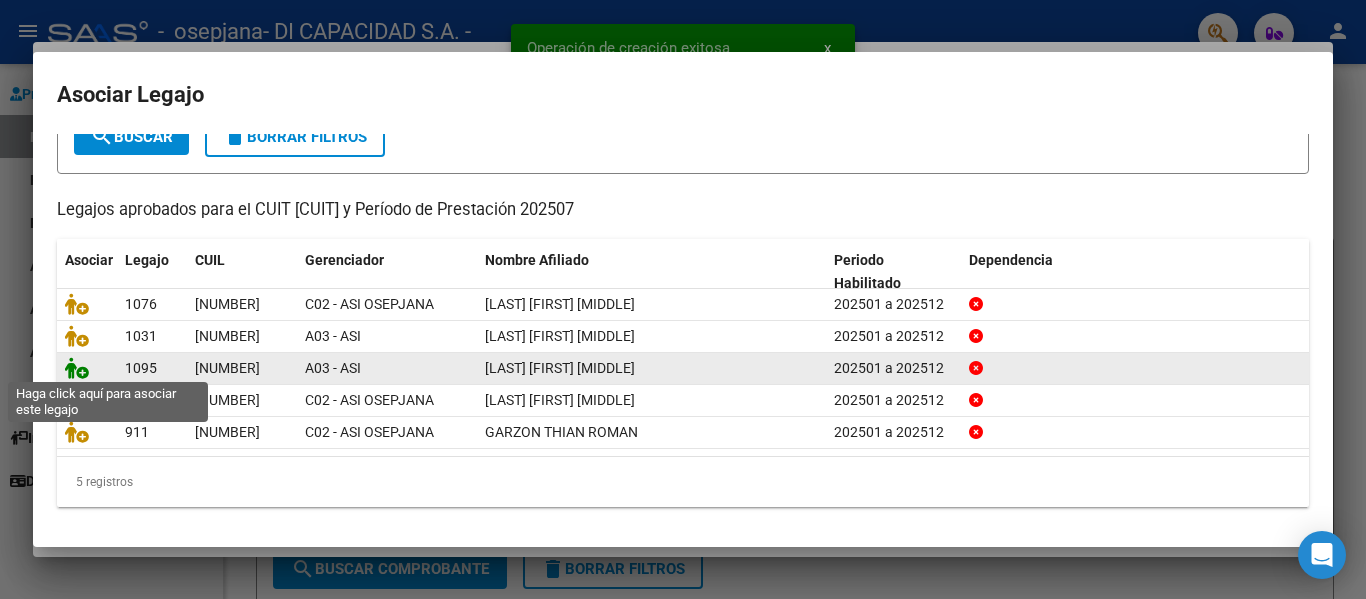 click 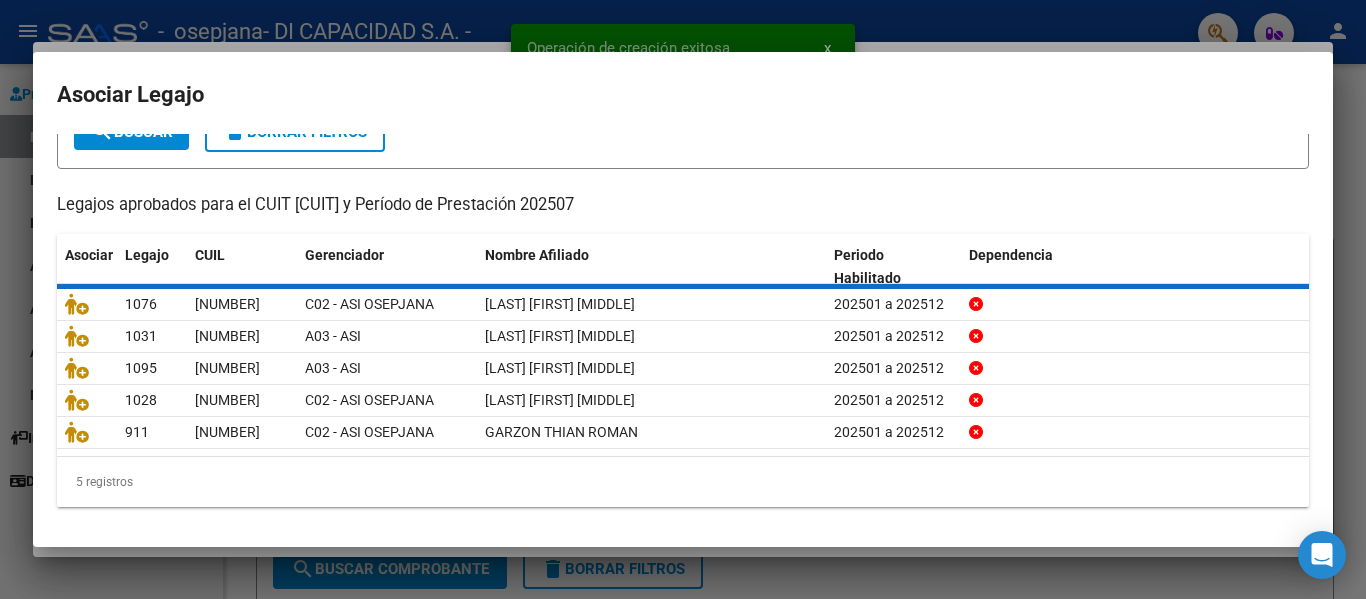 scroll, scrollTop: 0, scrollLeft: 0, axis: both 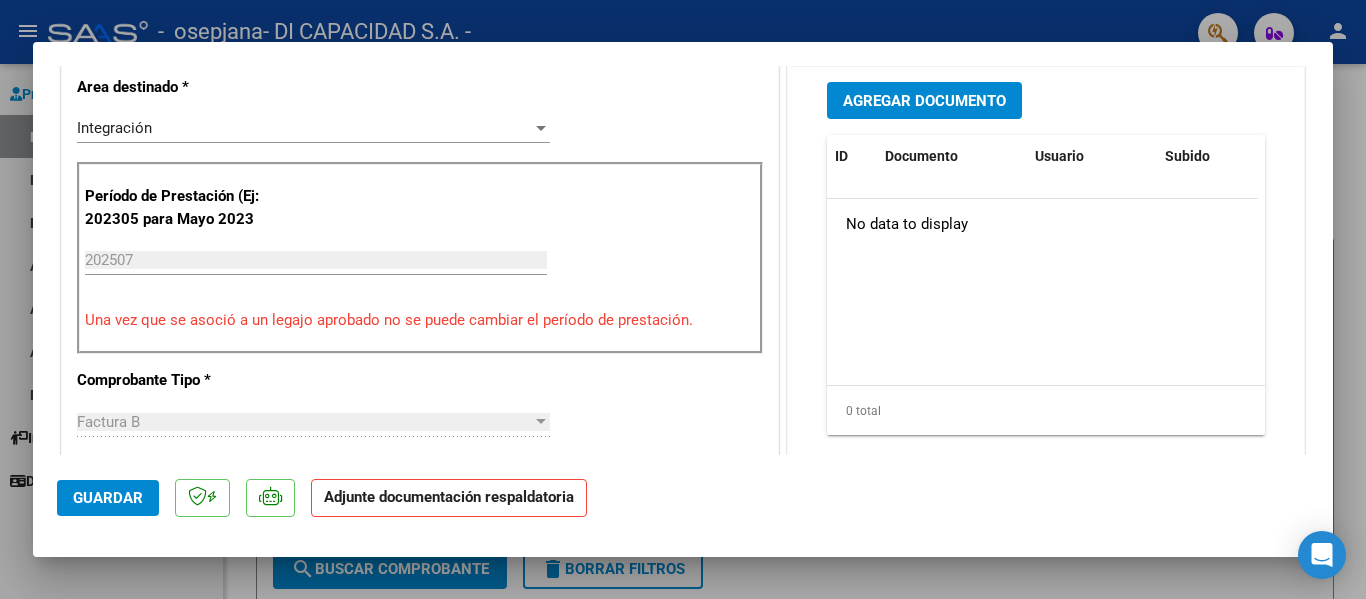 click on "Agregar Documento" at bounding box center (924, 100) 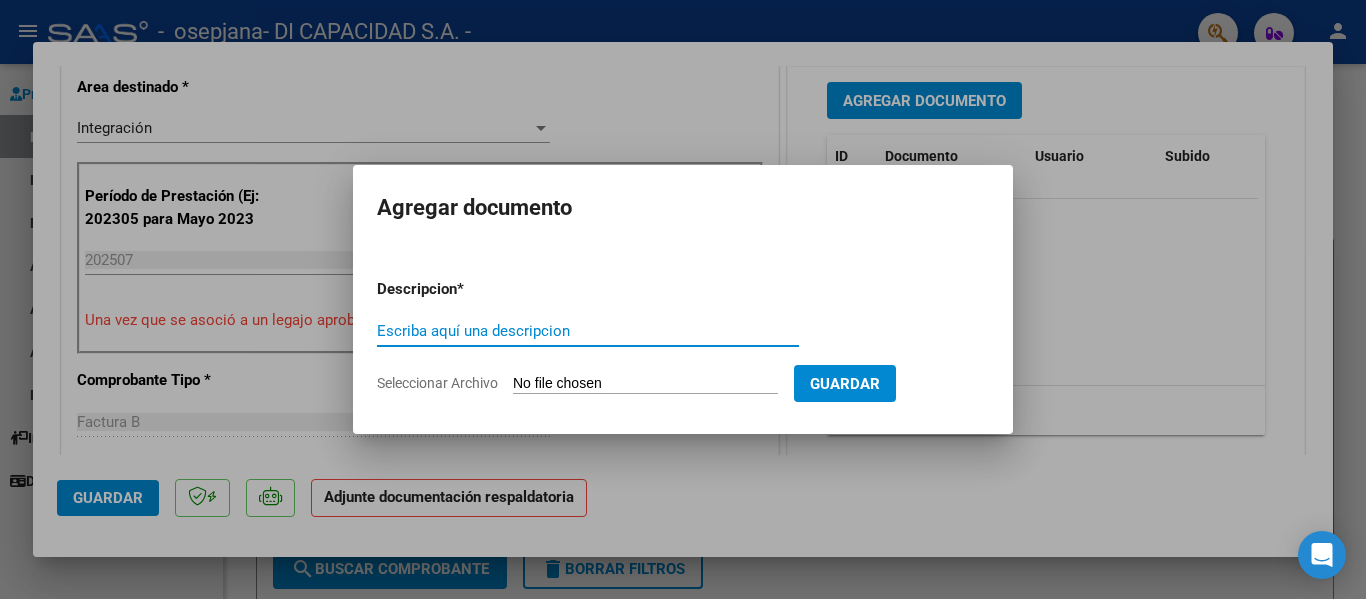 click on "Escriba aquí una descripcion" at bounding box center (588, 331) 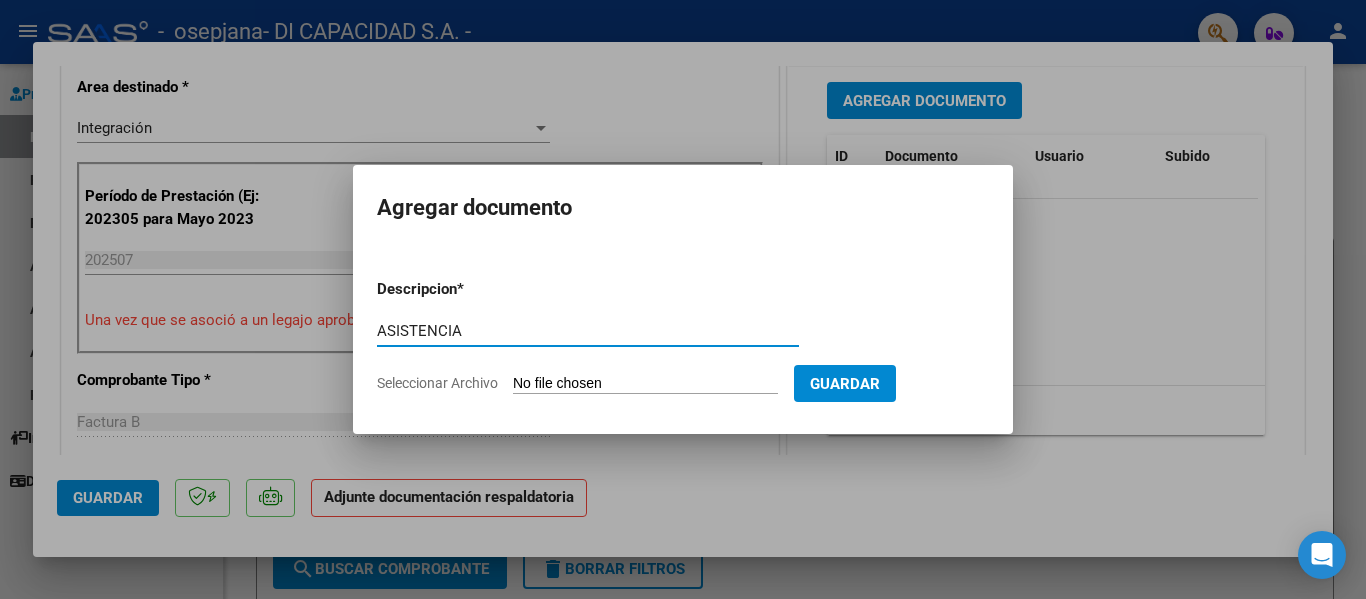 type on "ASISTENCIA" 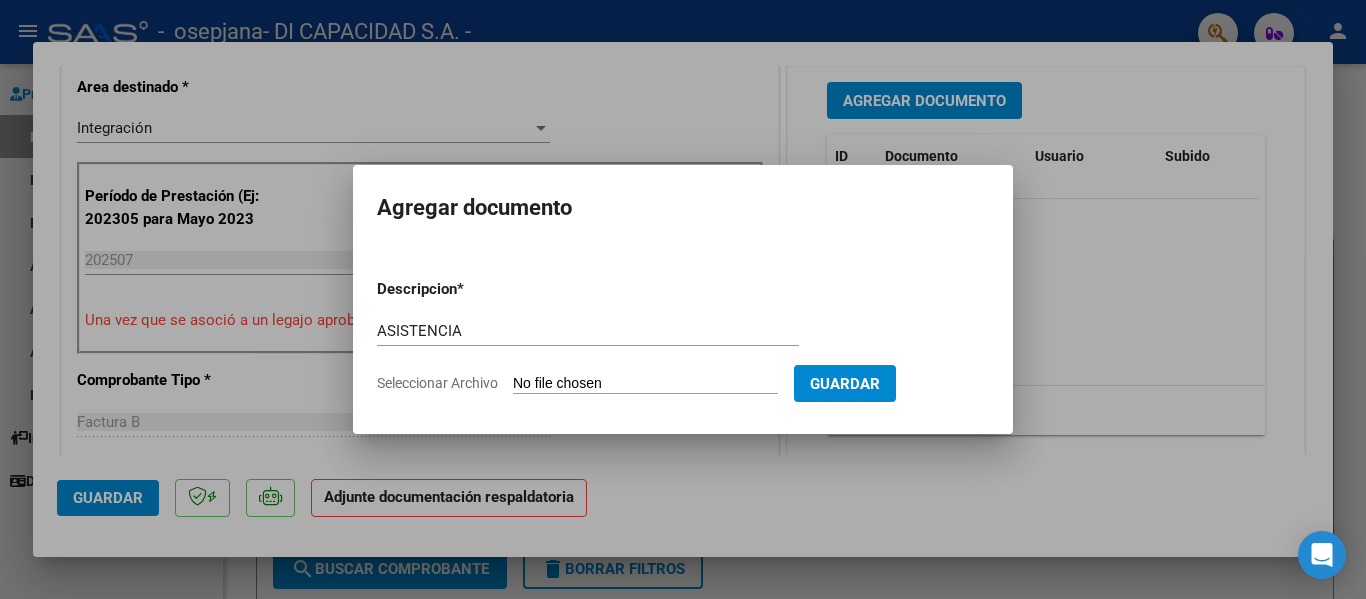 type on "C:\fakepath\07-2025 [LAST] [FIRST] [MIDDLE] - SAIE.pdf" 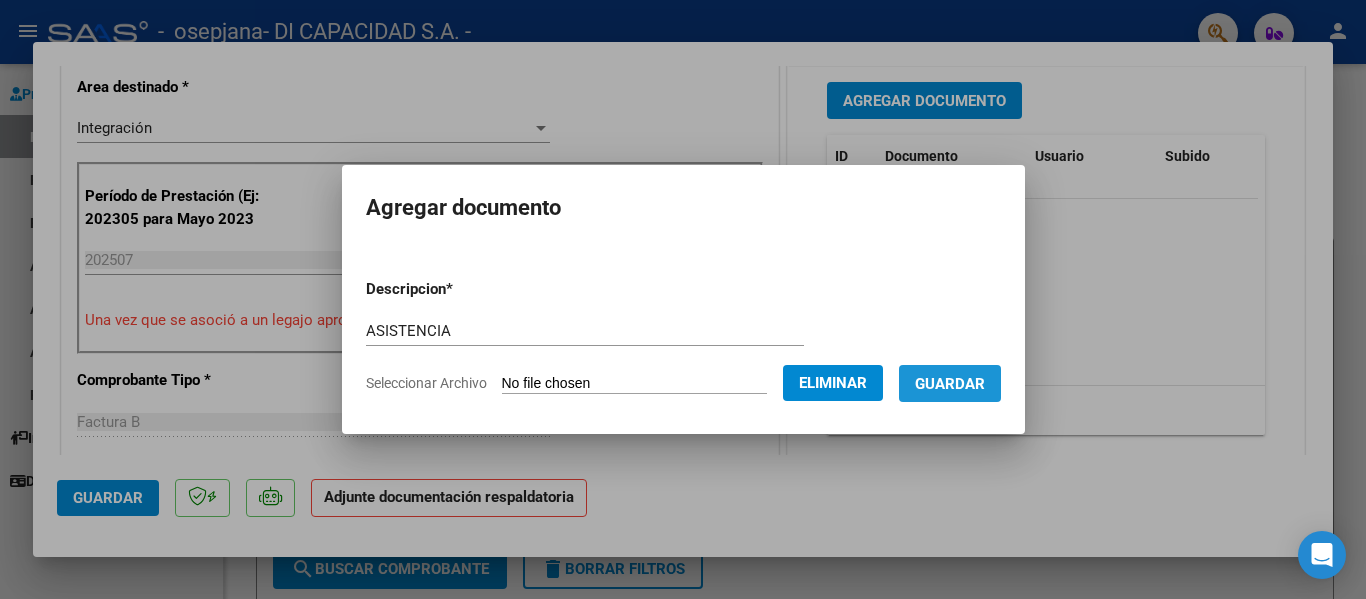 click on "Guardar" at bounding box center (950, 384) 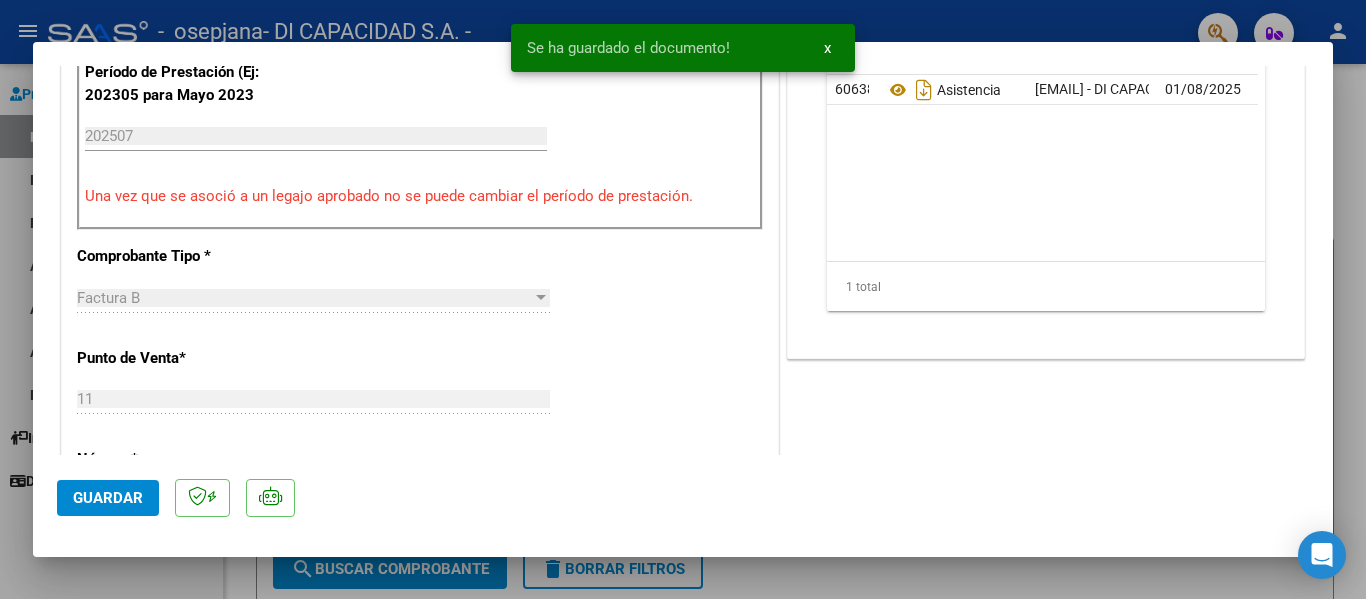 scroll, scrollTop: 800, scrollLeft: 0, axis: vertical 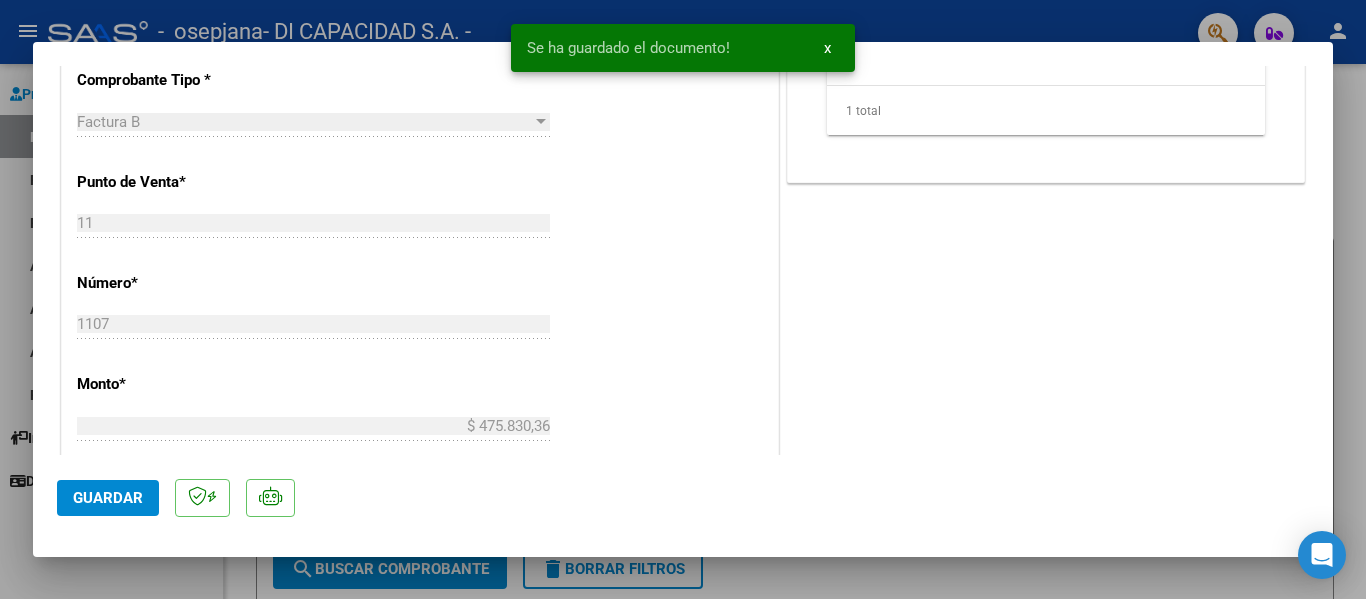 click on "Guardar" 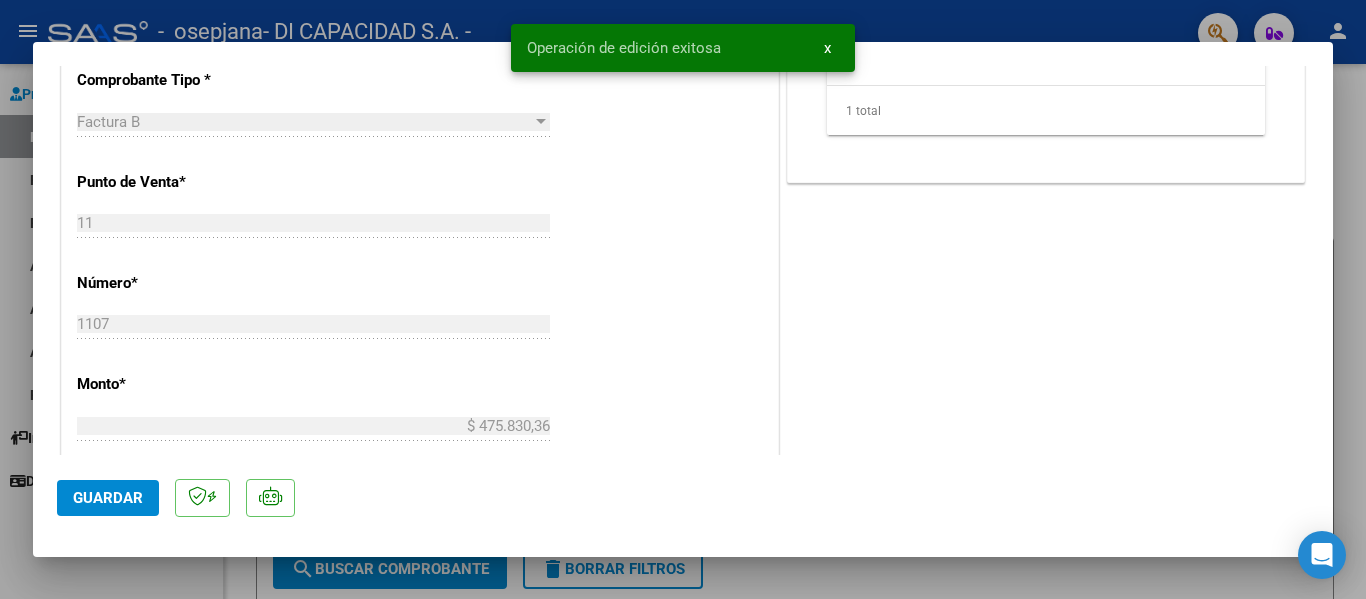 scroll, scrollTop: 900, scrollLeft: 0, axis: vertical 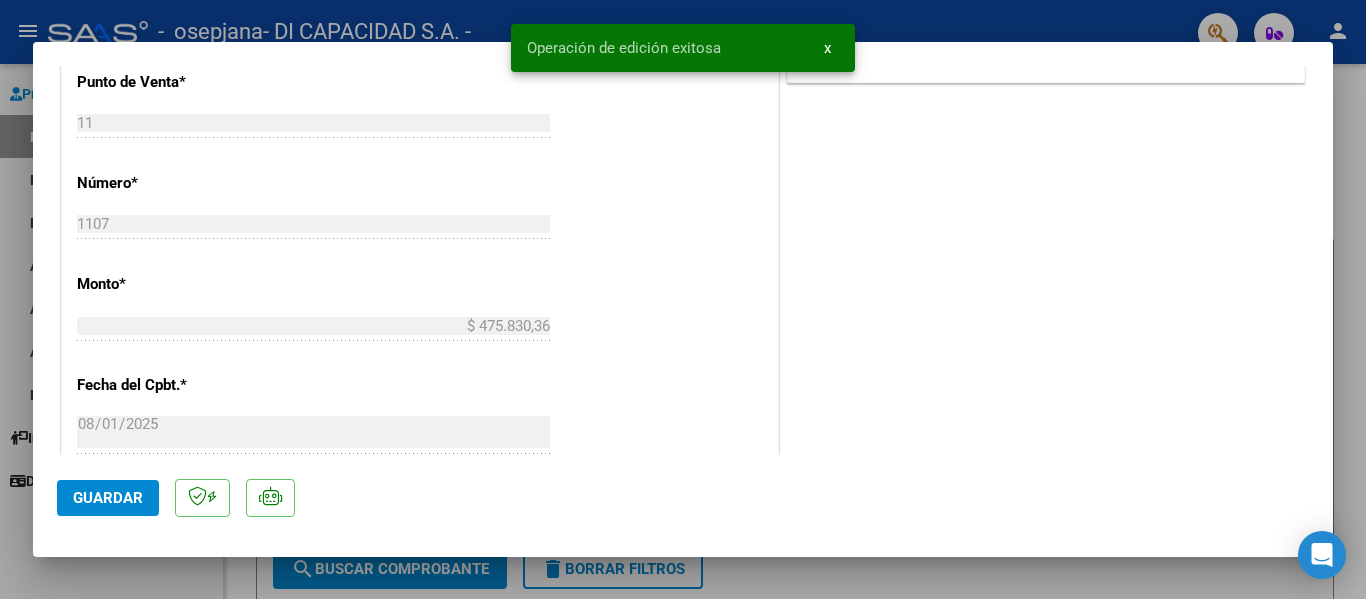 drag, startPoint x: 1356, startPoint y: 356, endPoint x: 1215, endPoint y: 349, distance: 141.17365 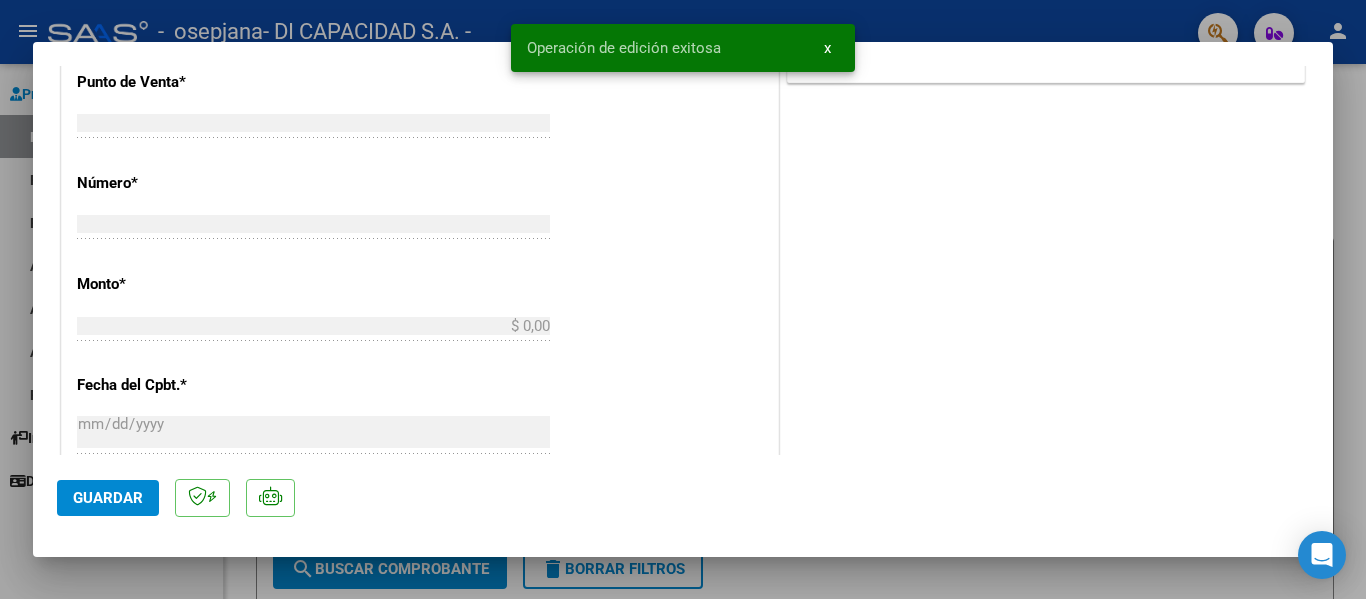 scroll, scrollTop: 839, scrollLeft: 0, axis: vertical 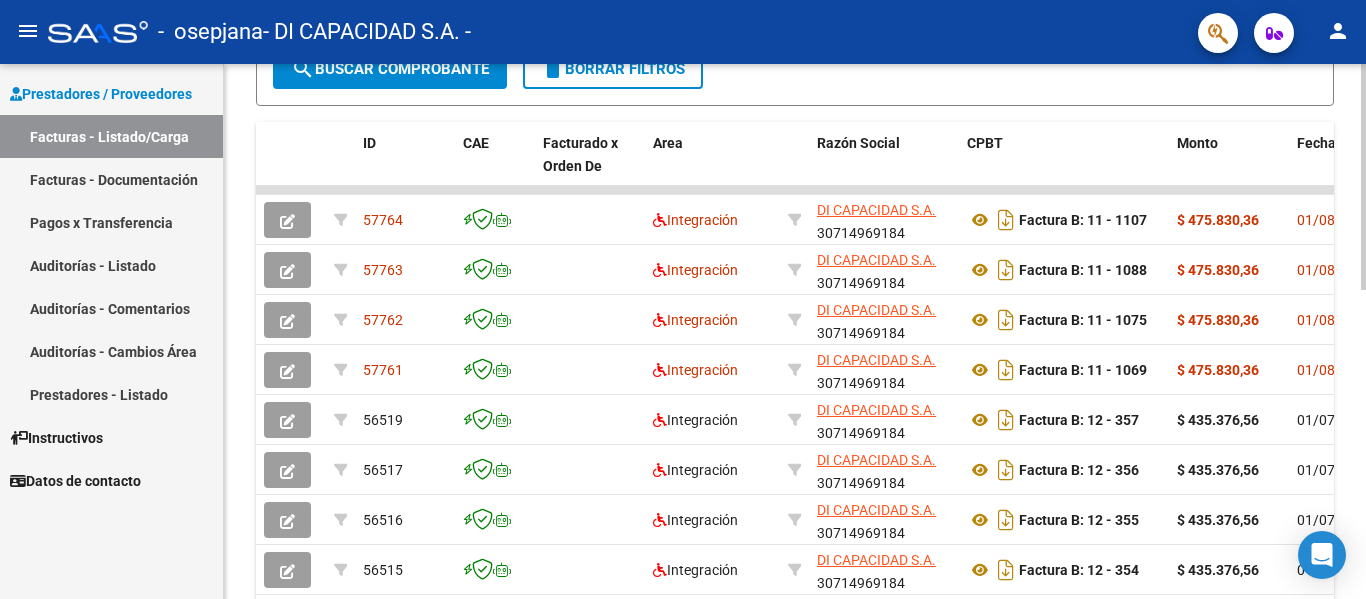 click on "Filtros Id Area Area Todos Confirmado   Mostrar totalizadores   FILTROS DEL COMPROBANTE  Comprobante Tipo Comprobante Tipo Start date – End date Fec. Comprobante Desde / Hasta Días Emisión Desde(cant. días) Días Emisión Hasta(cant. días) CUIT / Razón Social Pto. Venta Nro. Comprobante Código SSS CAE Válido CAE Válido Todos Cargado Módulo Hosp. Todos Tiene facturacion Apócrifa Hospital Refes  FILTROS DE INTEGRACION  Período De Prestación Campos del Archivo de Rendición Devuelto x SSS (dr_envio) Todos Rendido x SSS (dr_envio) Tipo de Registro Tipo de Registro Período Presentación Período Presentación Campos del Legajo Asociado (preaprobación) Afiliado Legajo (cuil/nombre) Todos Solo facturas preaprobadas  MAS FILTROS  Todos Con Doc. Respaldatoria Todos Con Trazabilidad Todos Asociado a Expediente Sur Auditoría Auditoría Auditoría Id Start date – End date Auditoría Confirmada Desde / Hasta Start date – End date Fec. Rec. Desde / Hasta Start date – End date Start date – End date" 